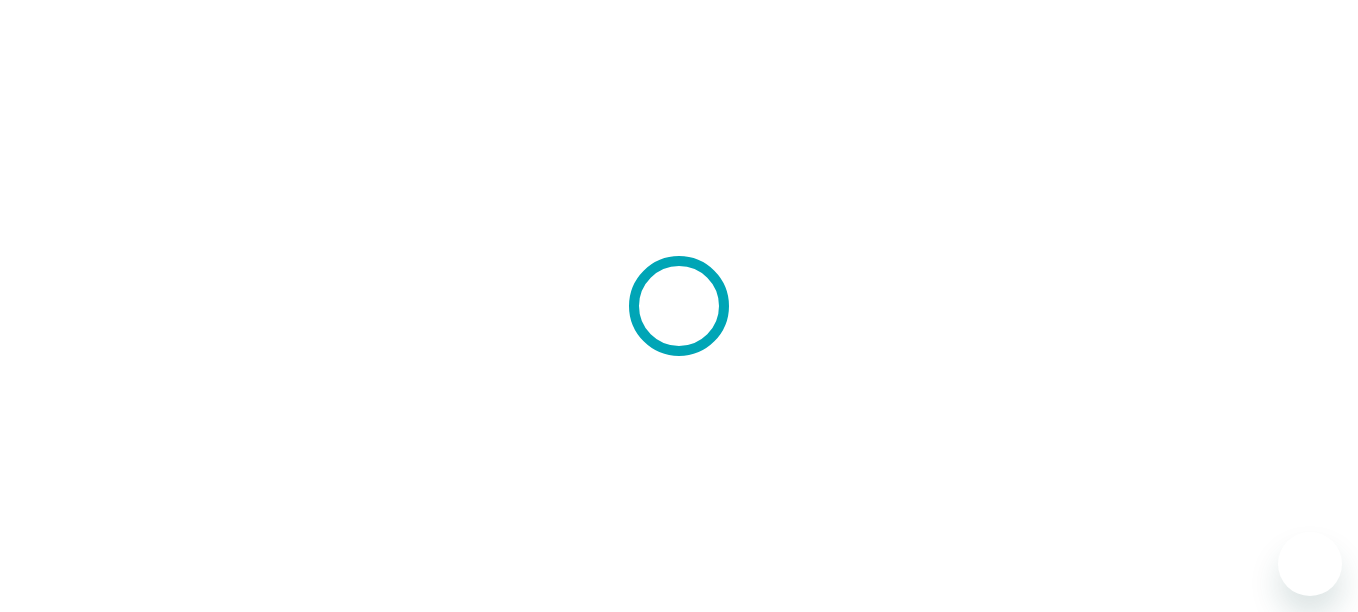 scroll, scrollTop: 0, scrollLeft: 0, axis: both 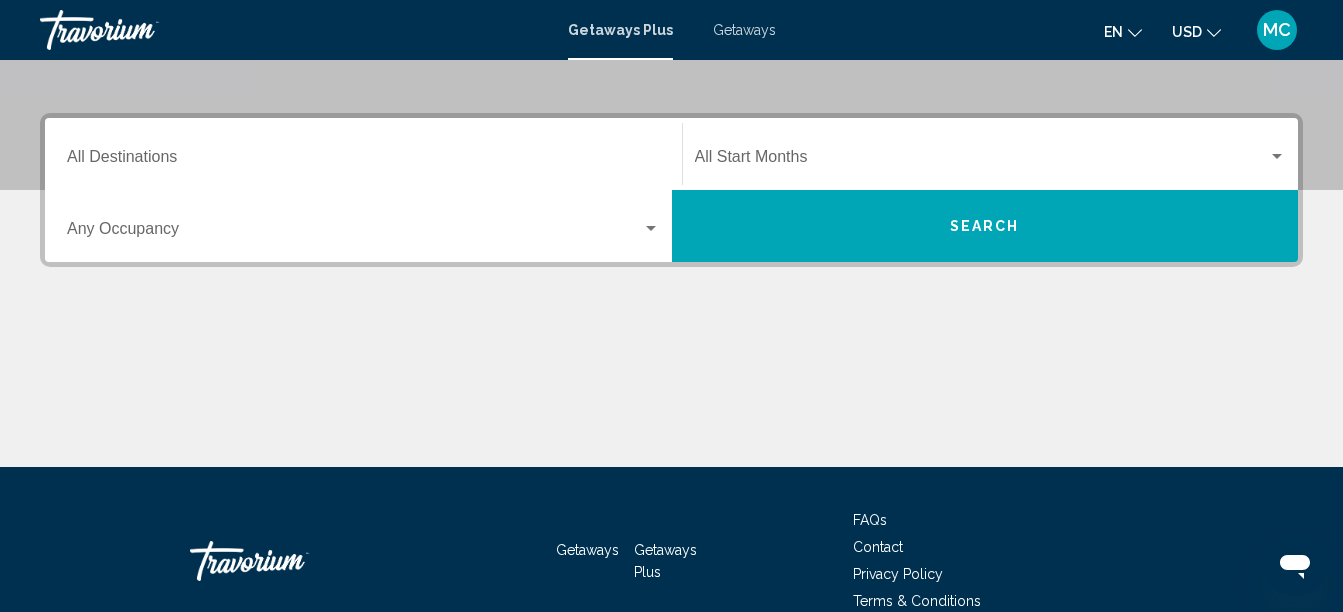 click on "Destination All Destinations" at bounding box center (363, 161) 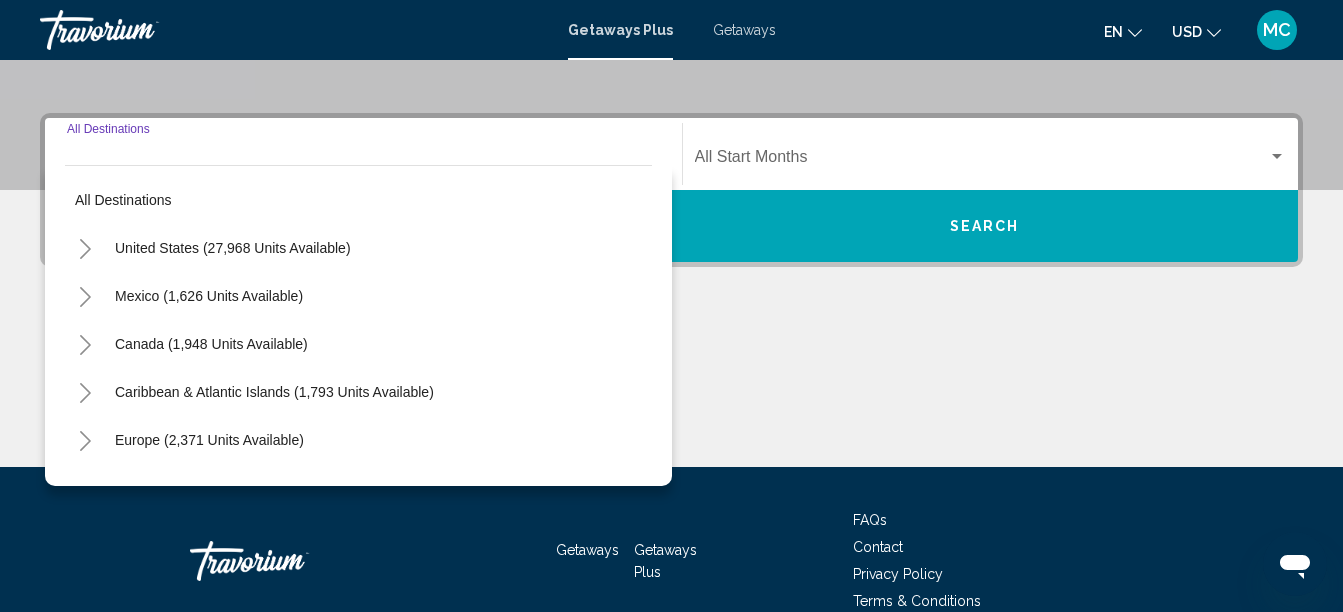 scroll, scrollTop: 458, scrollLeft: 0, axis: vertical 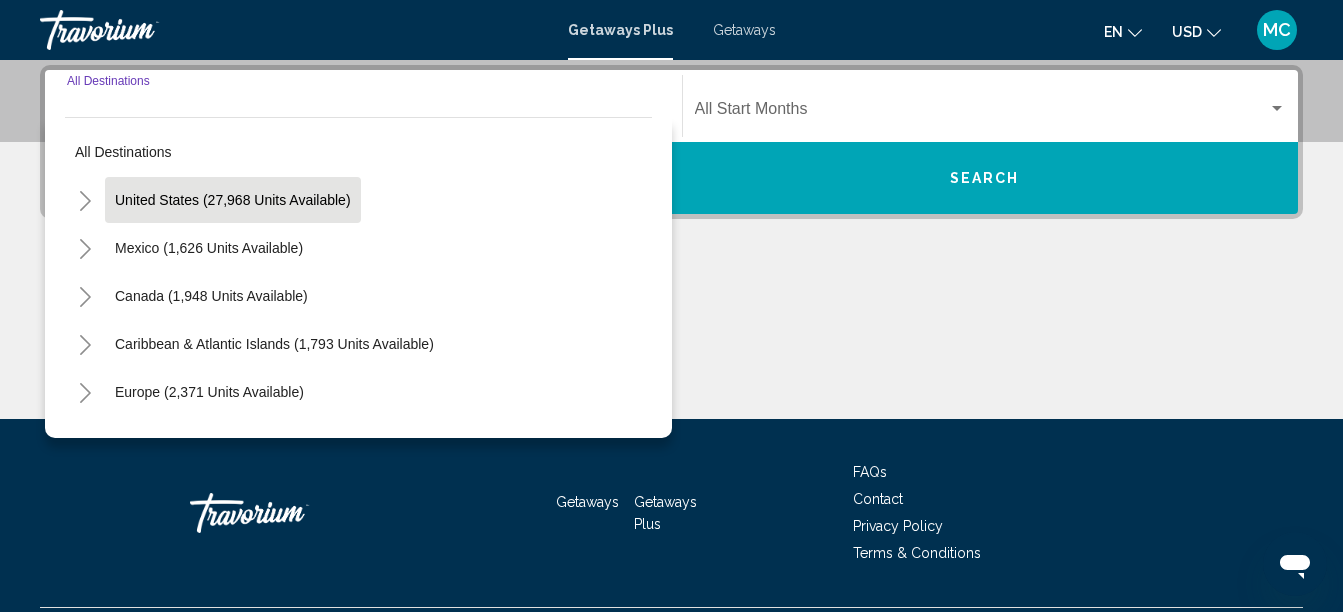 click on "United States (27,968 units available)" at bounding box center [209, 248] 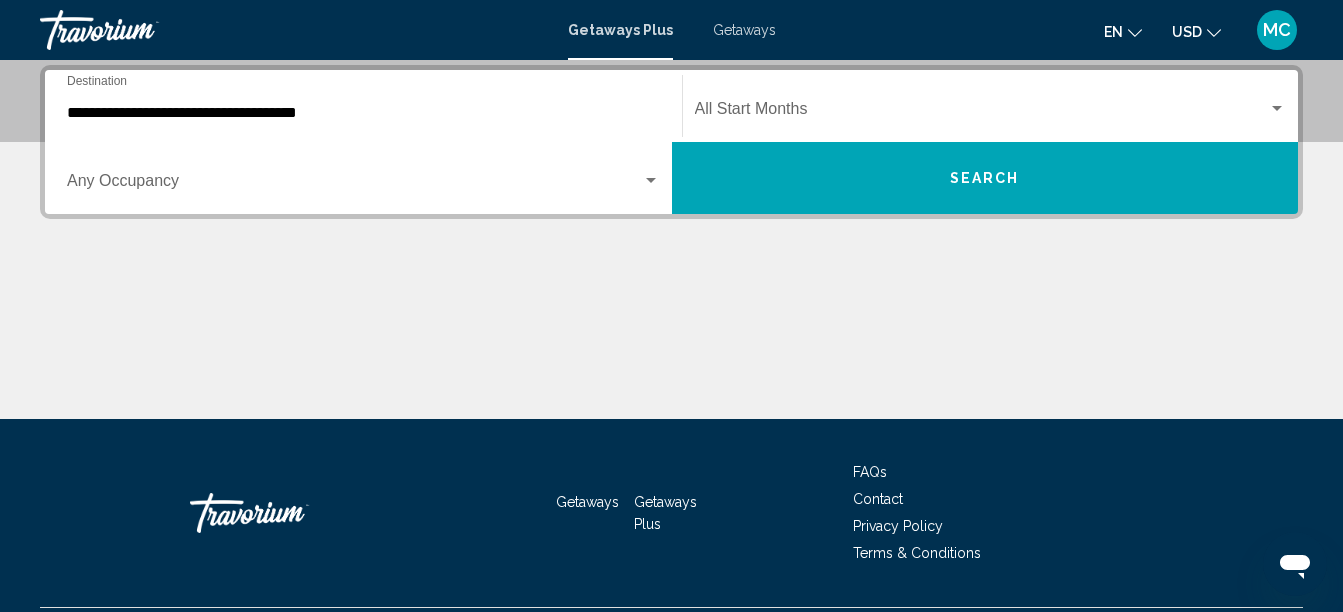 click on "Start Month All Start Months" 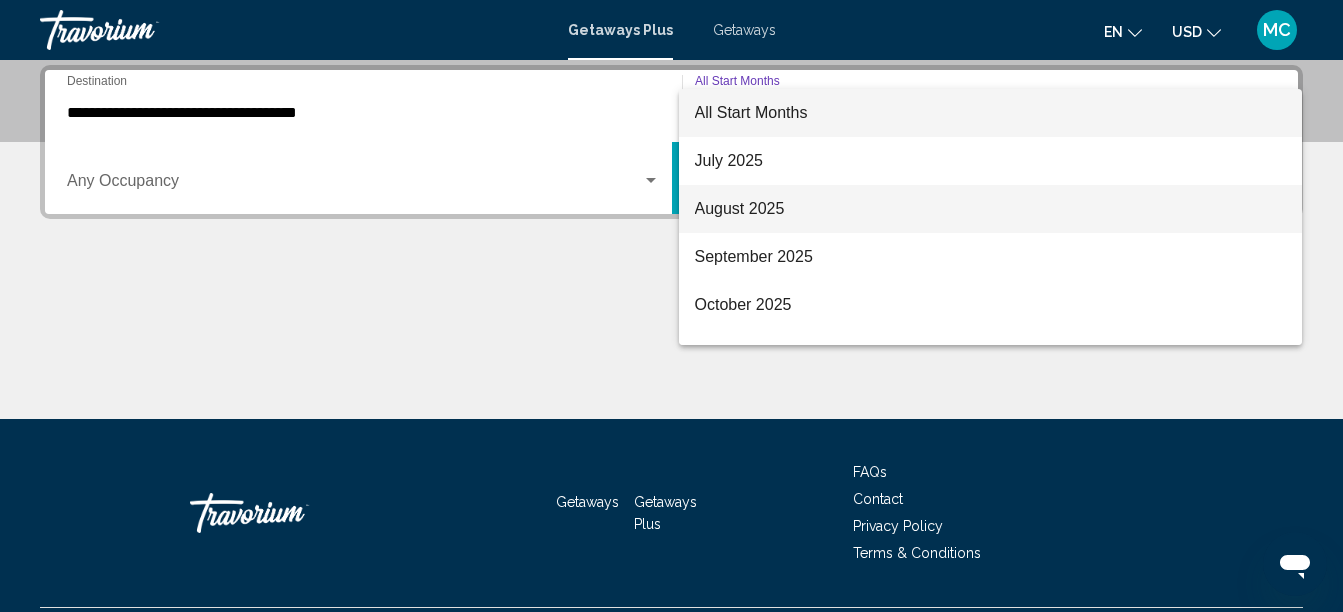 scroll, scrollTop: 97, scrollLeft: 0, axis: vertical 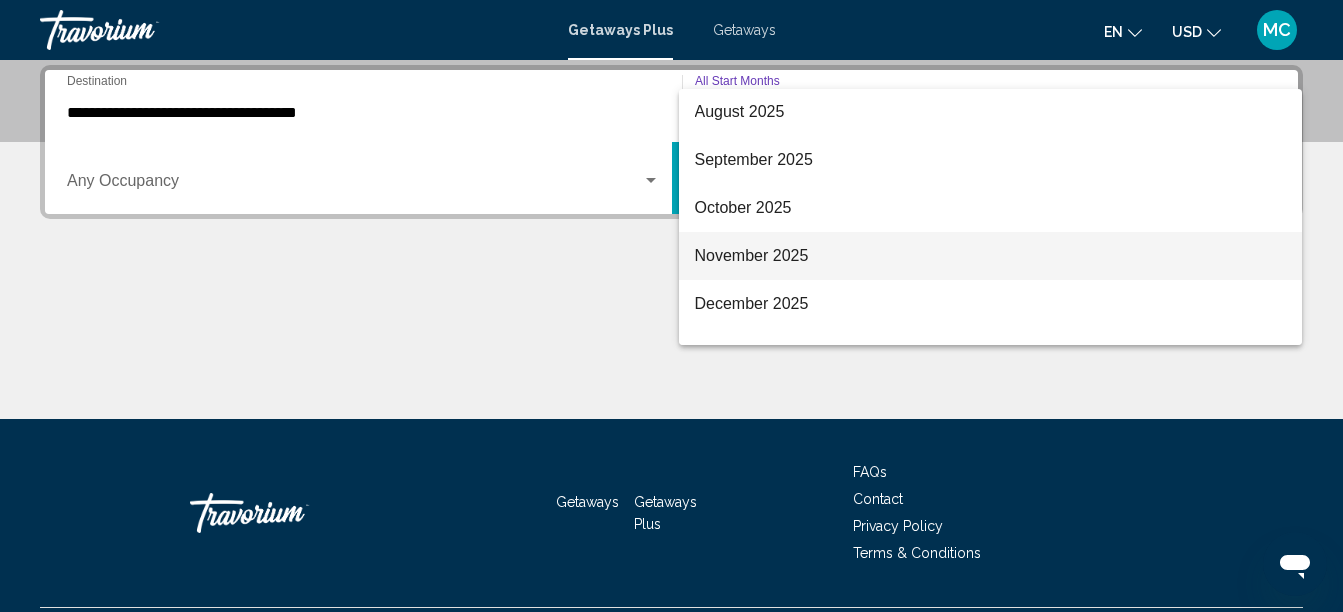 click on "November 2025" at bounding box center [991, 256] 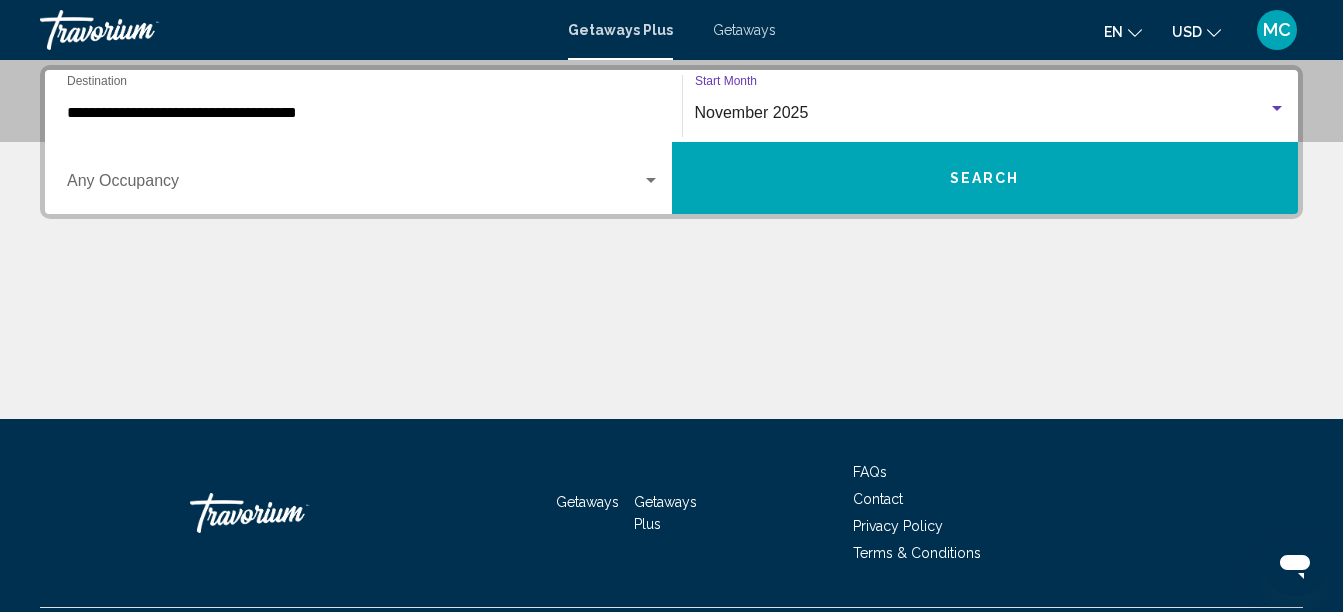 click on "Search" at bounding box center (985, 178) 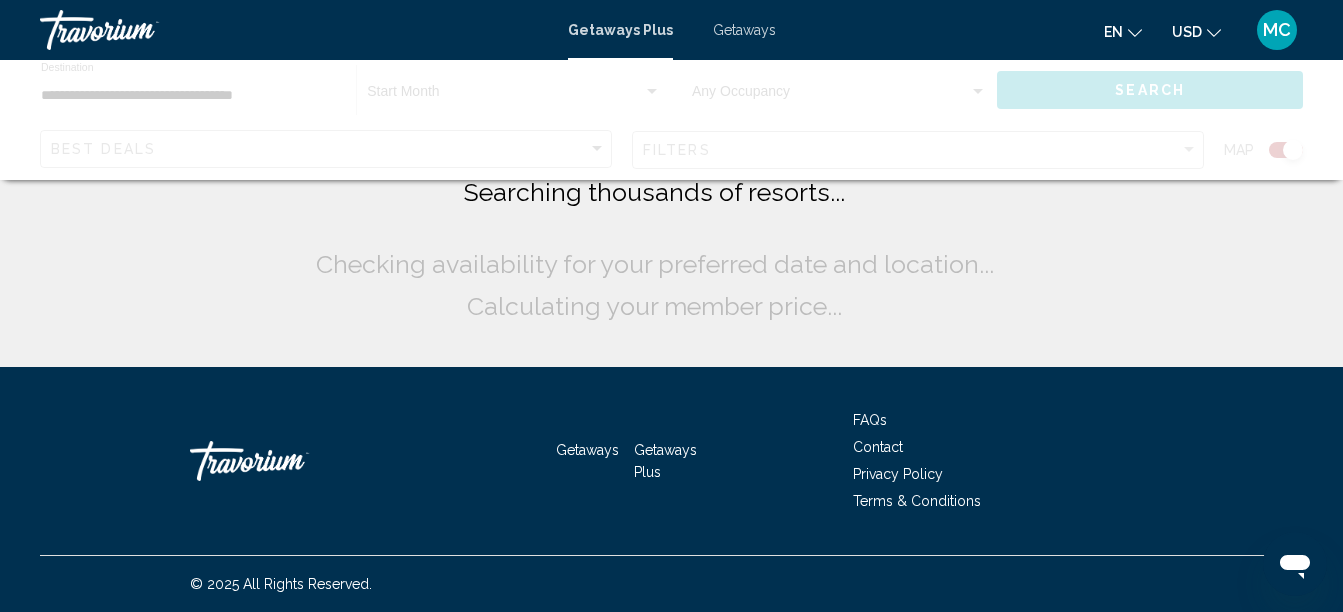 scroll, scrollTop: 0, scrollLeft: 0, axis: both 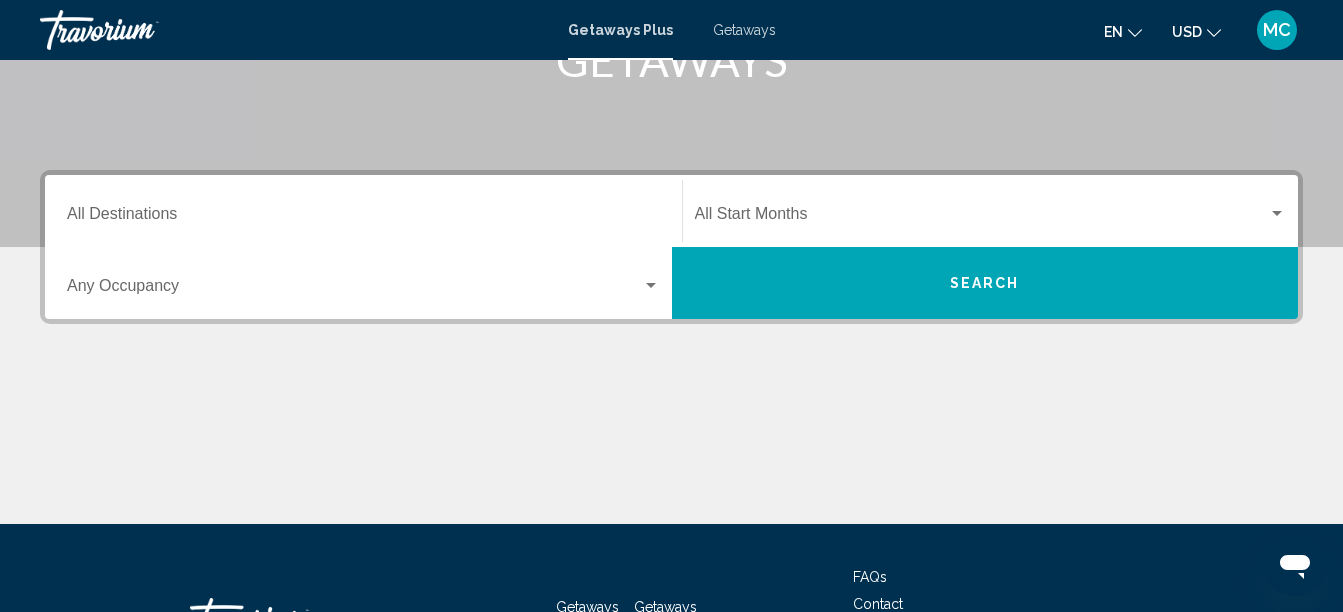 click on "Destination All Destinations" at bounding box center (363, 218) 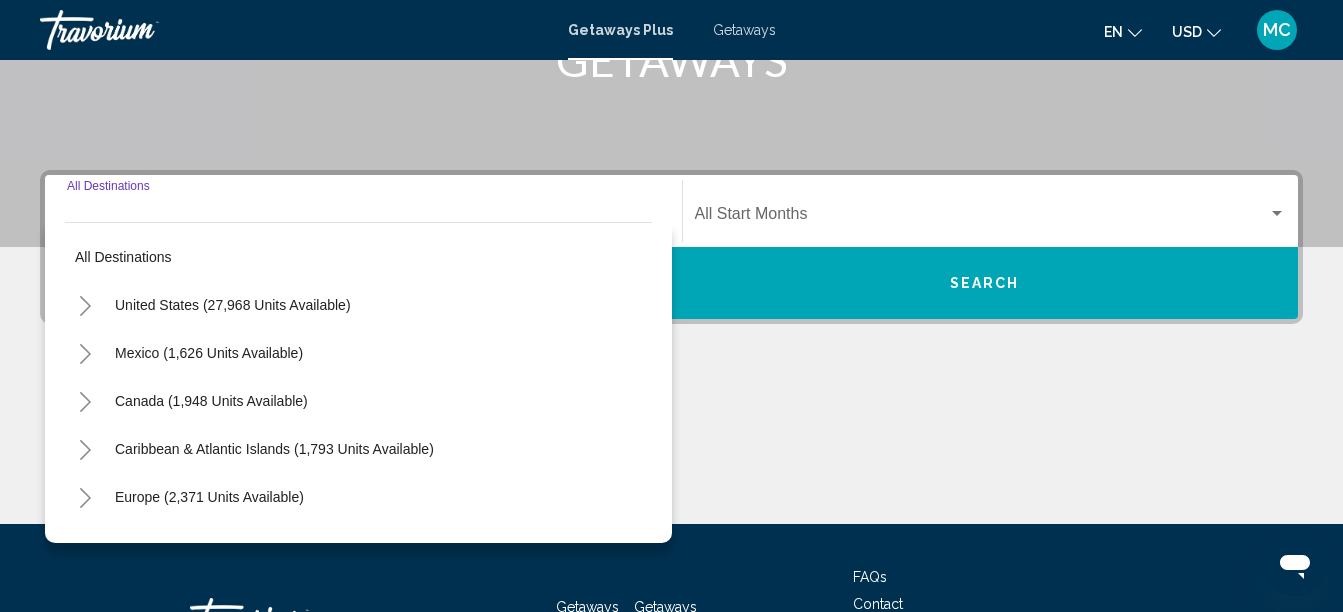 scroll, scrollTop: 458, scrollLeft: 0, axis: vertical 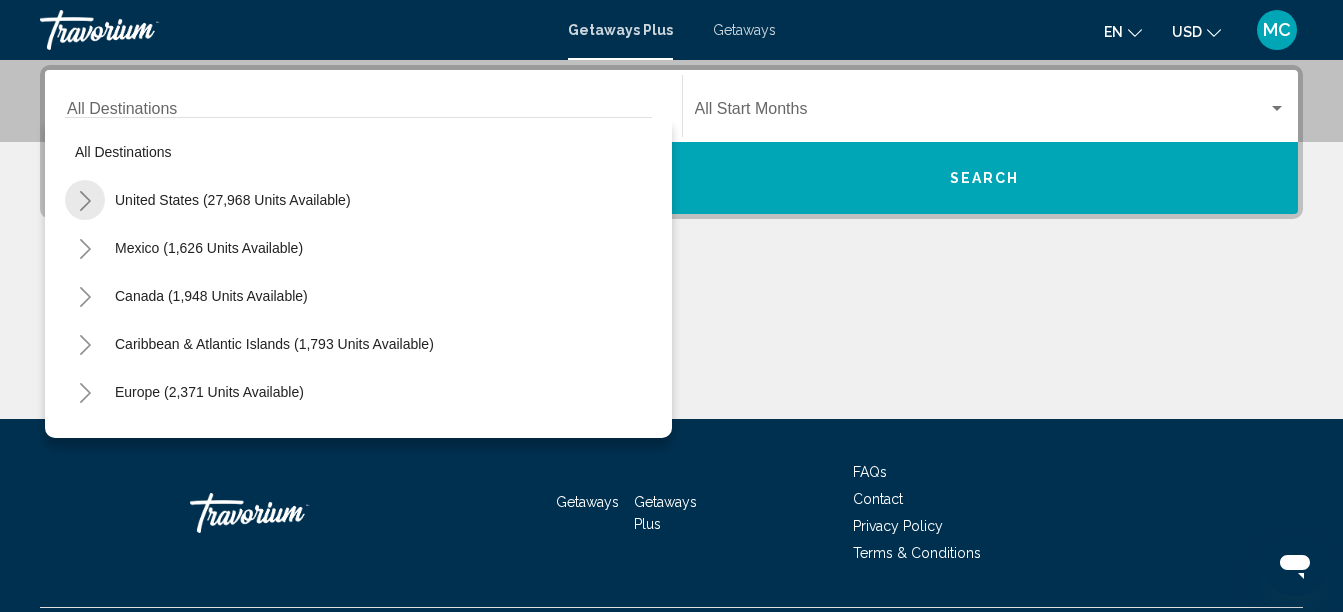 click 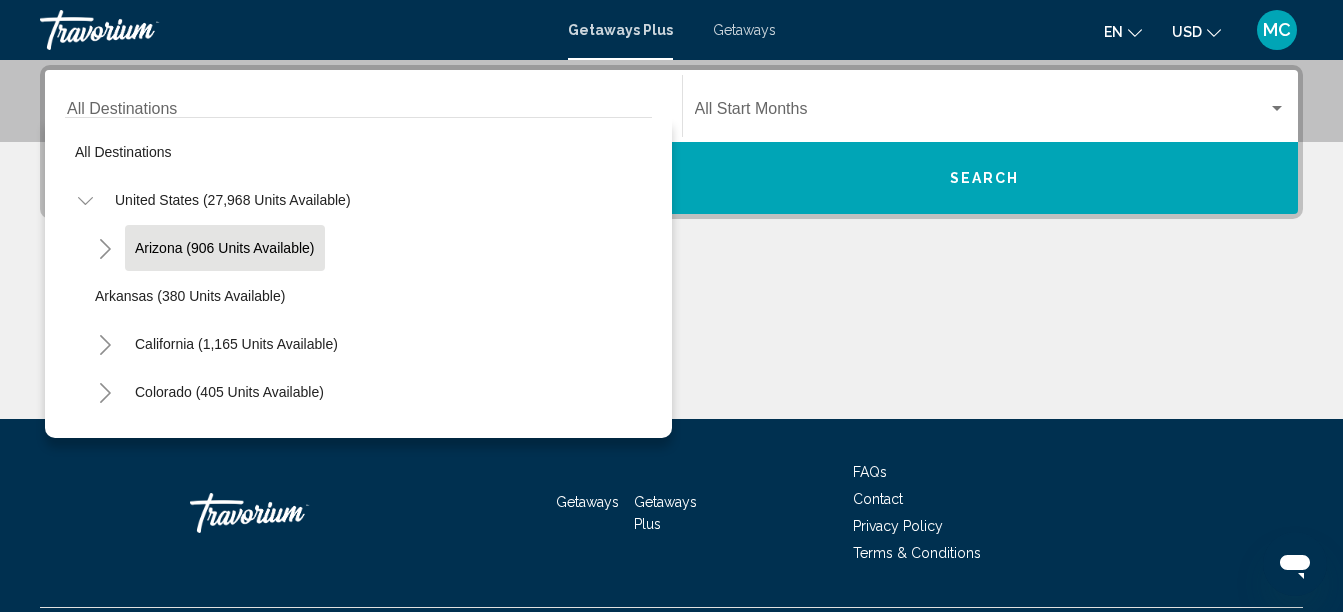 click on "Arizona (906 units available)" 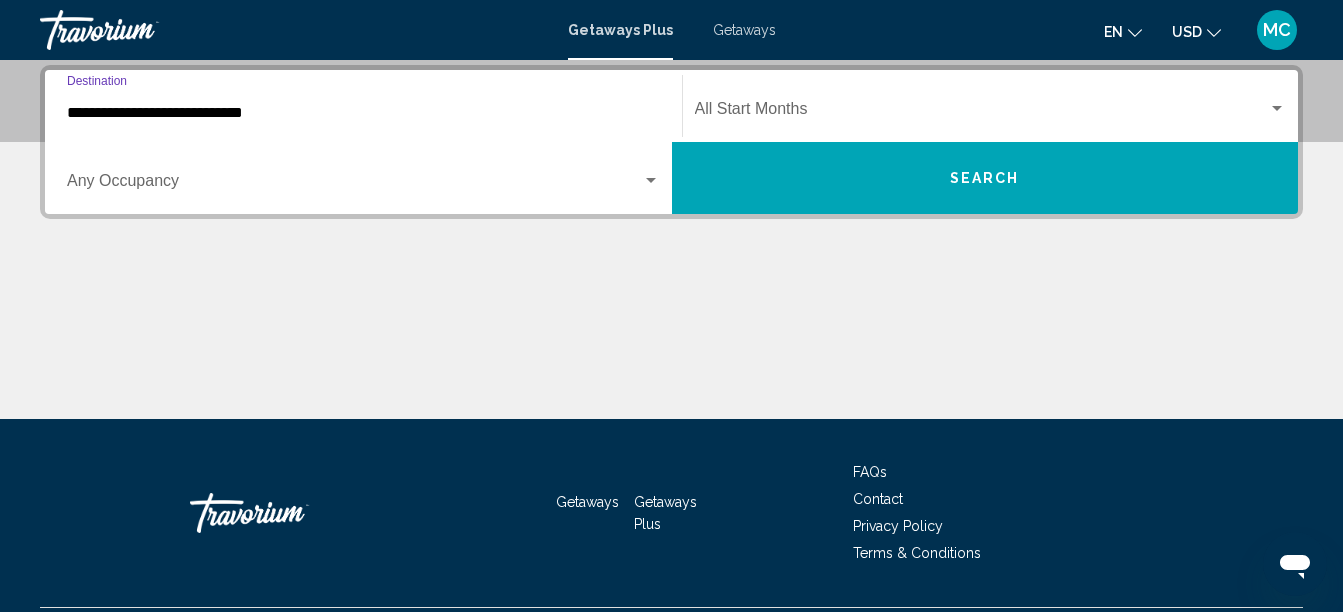 click on "Search" at bounding box center (985, 178) 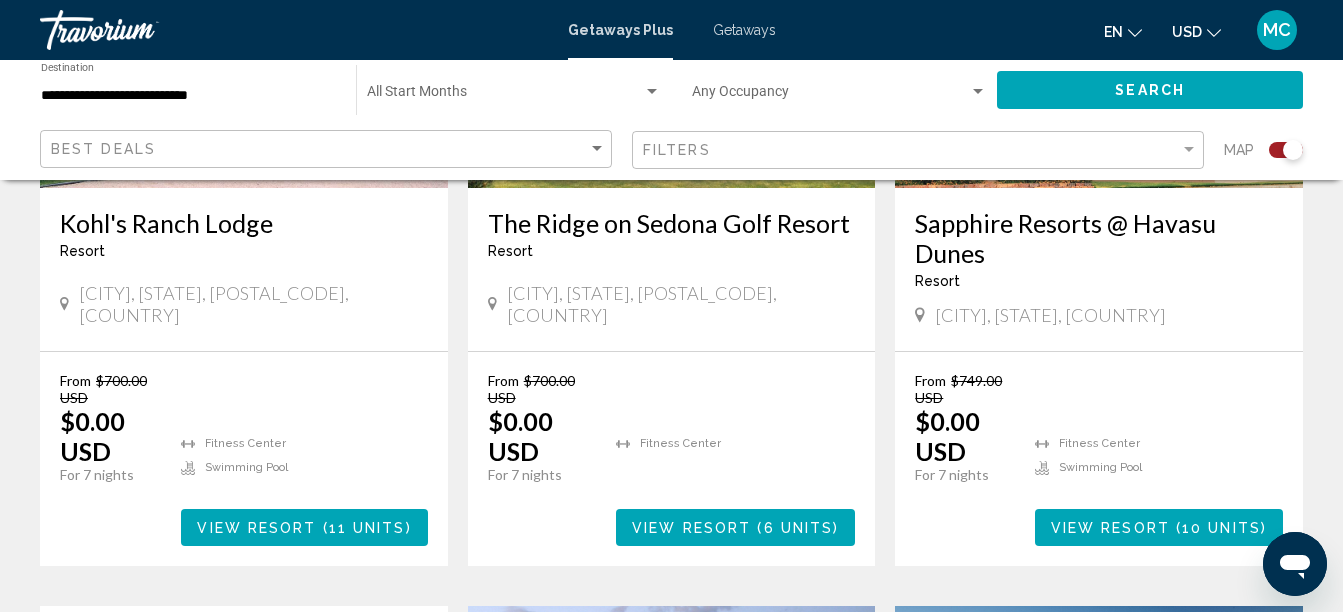 scroll, scrollTop: 1783, scrollLeft: 0, axis: vertical 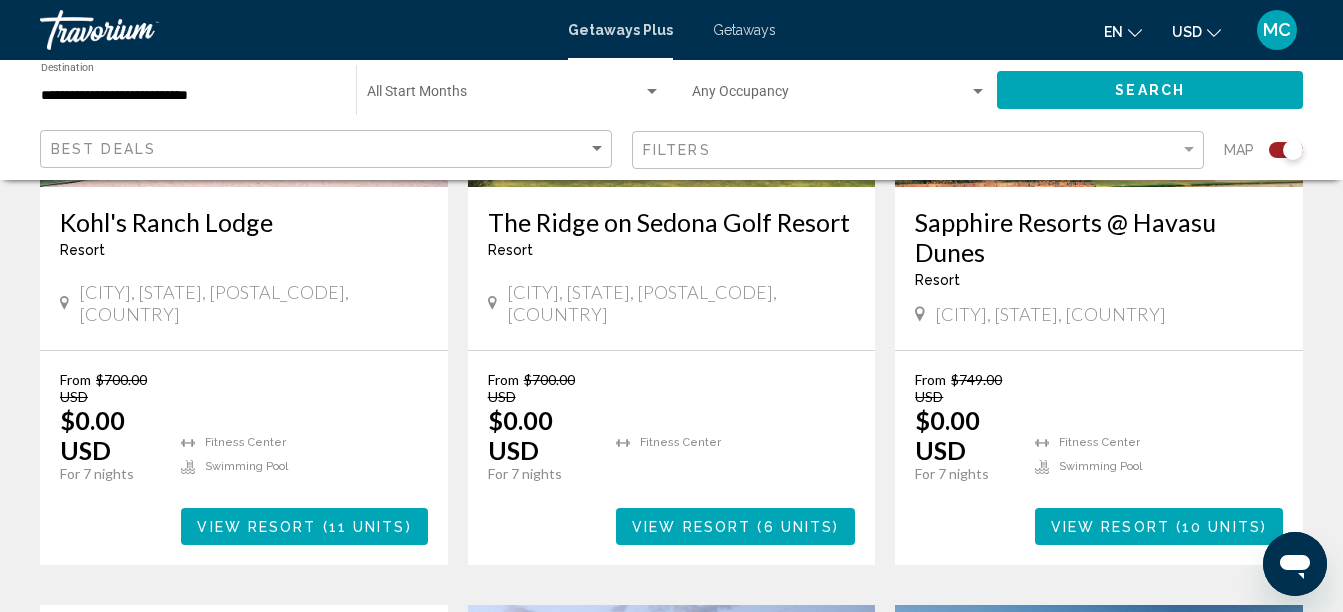 click on "Best Deals Filters Map" 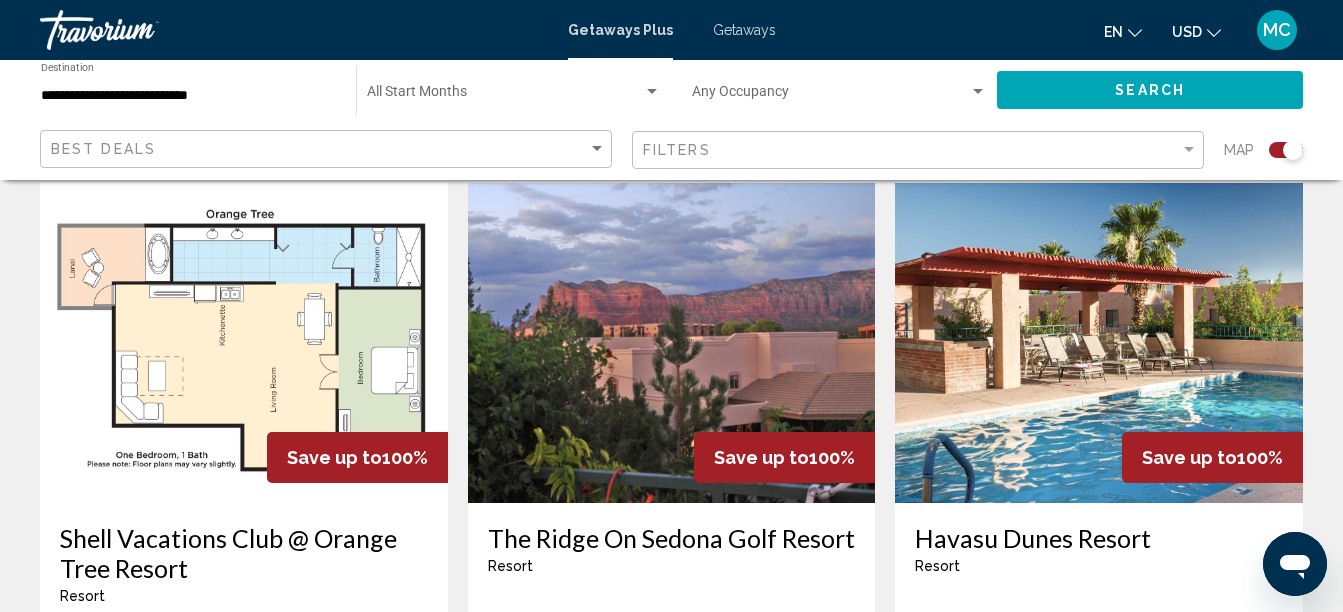 scroll, scrollTop: 2476, scrollLeft: 0, axis: vertical 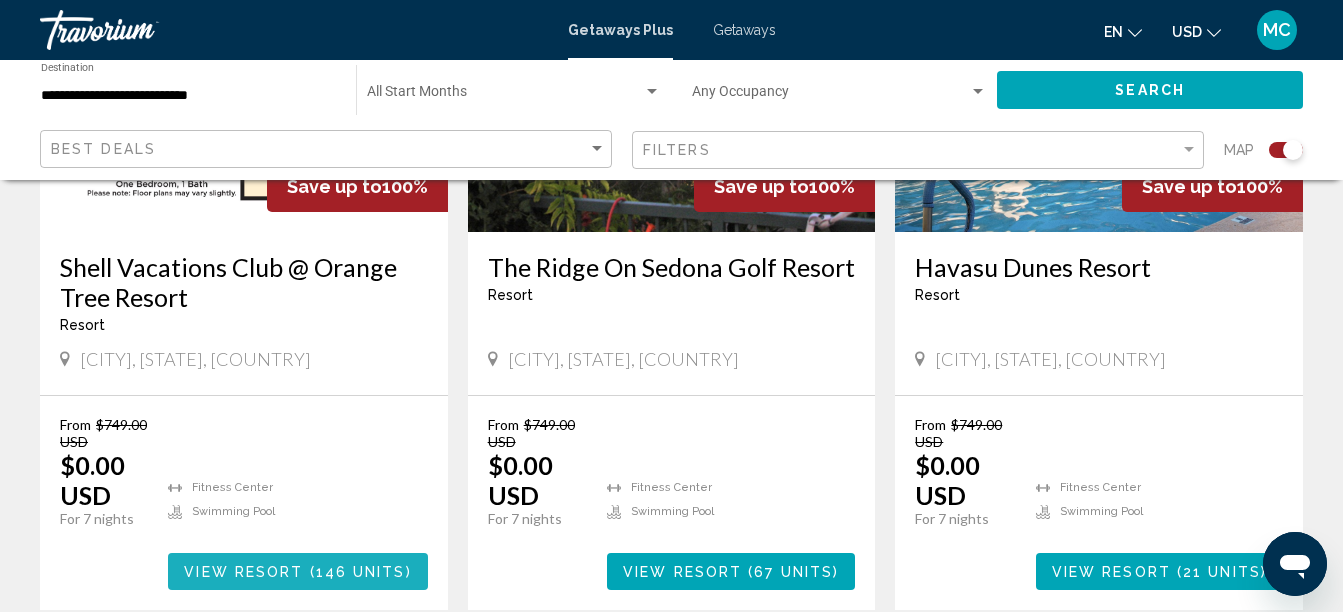 click on "146 units" at bounding box center (361, 572) 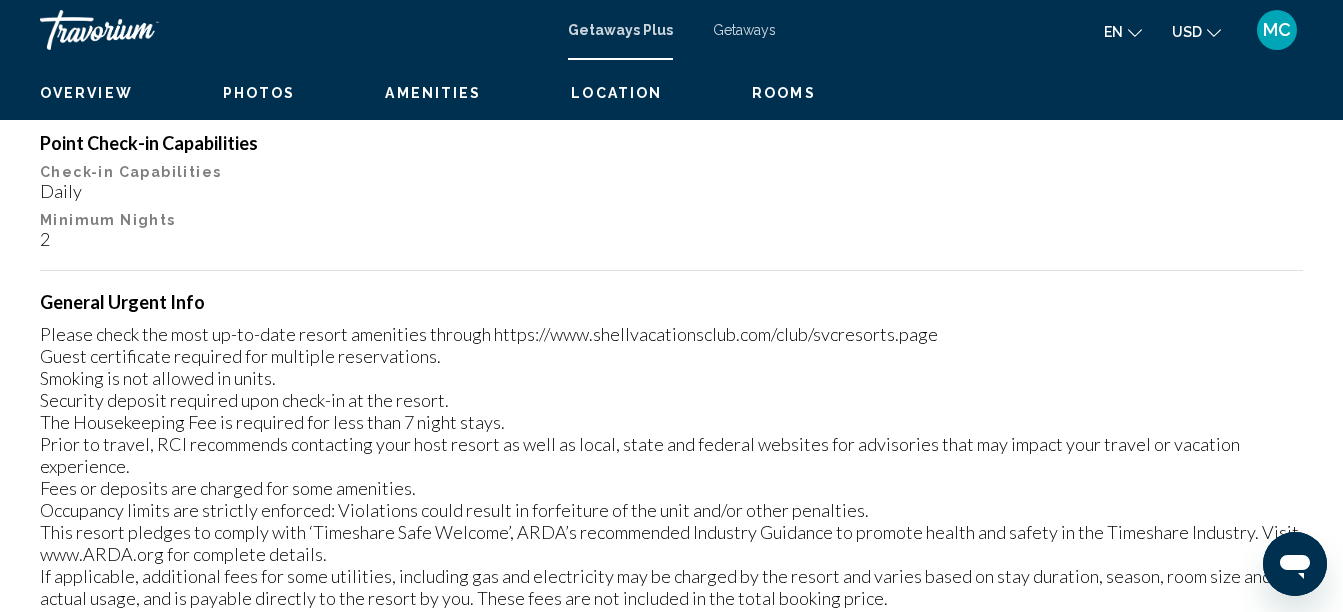 scroll, scrollTop: 229, scrollLeft: 0, axis: vertical 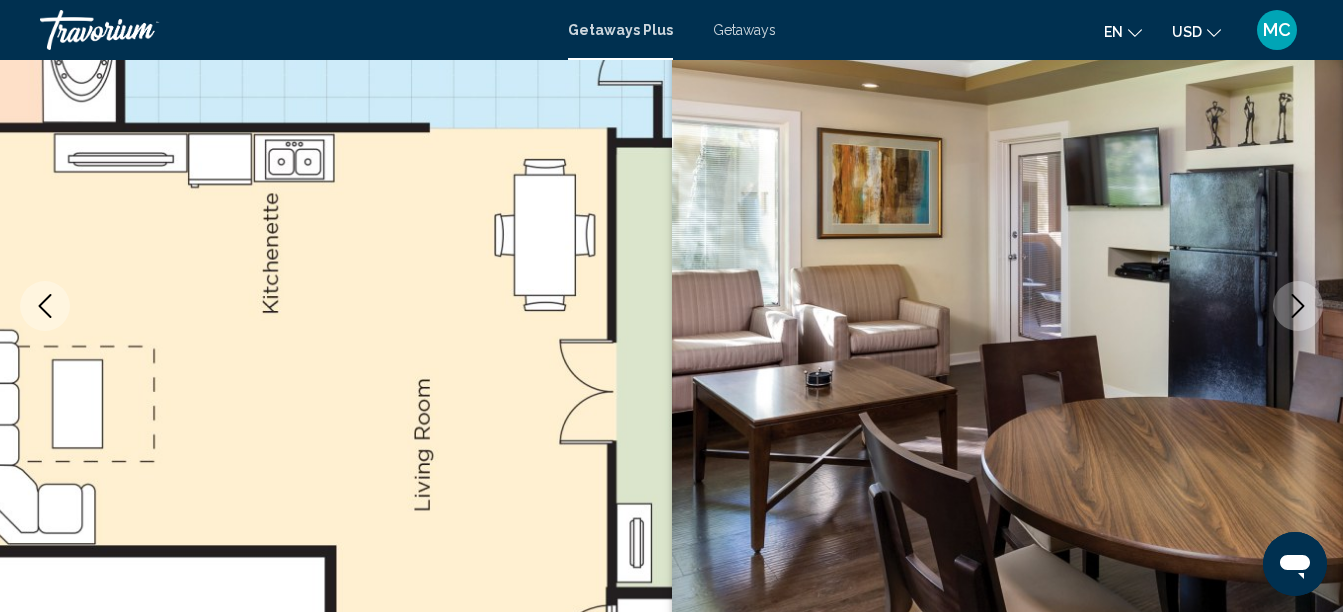 click 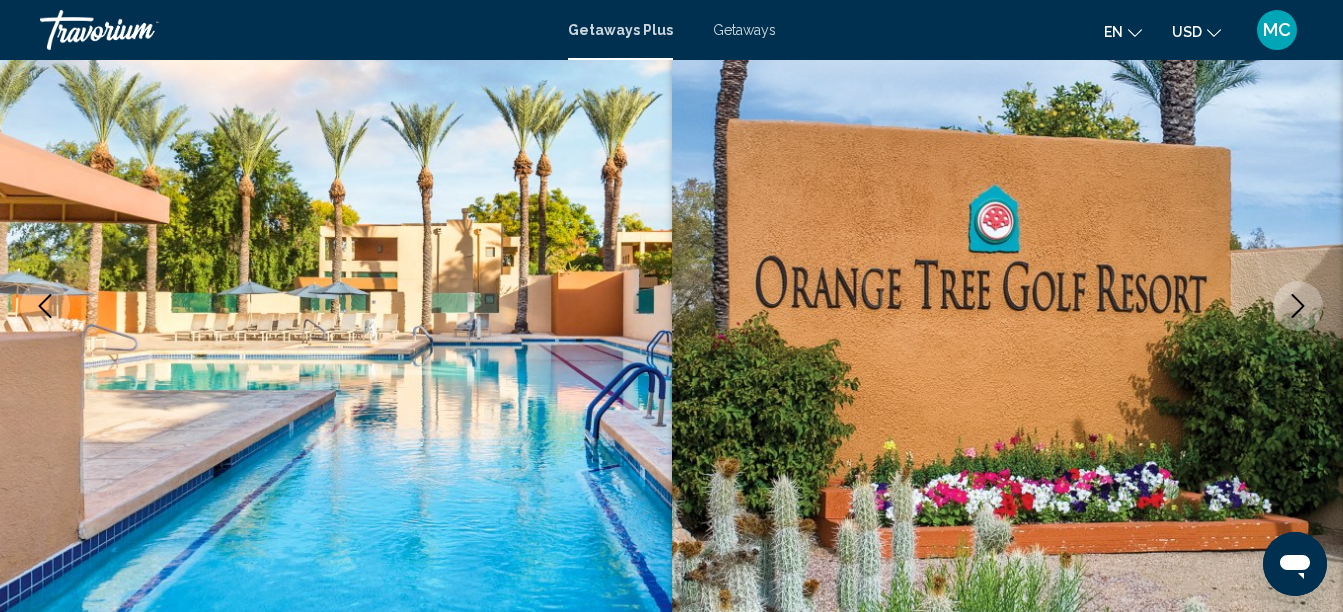 click 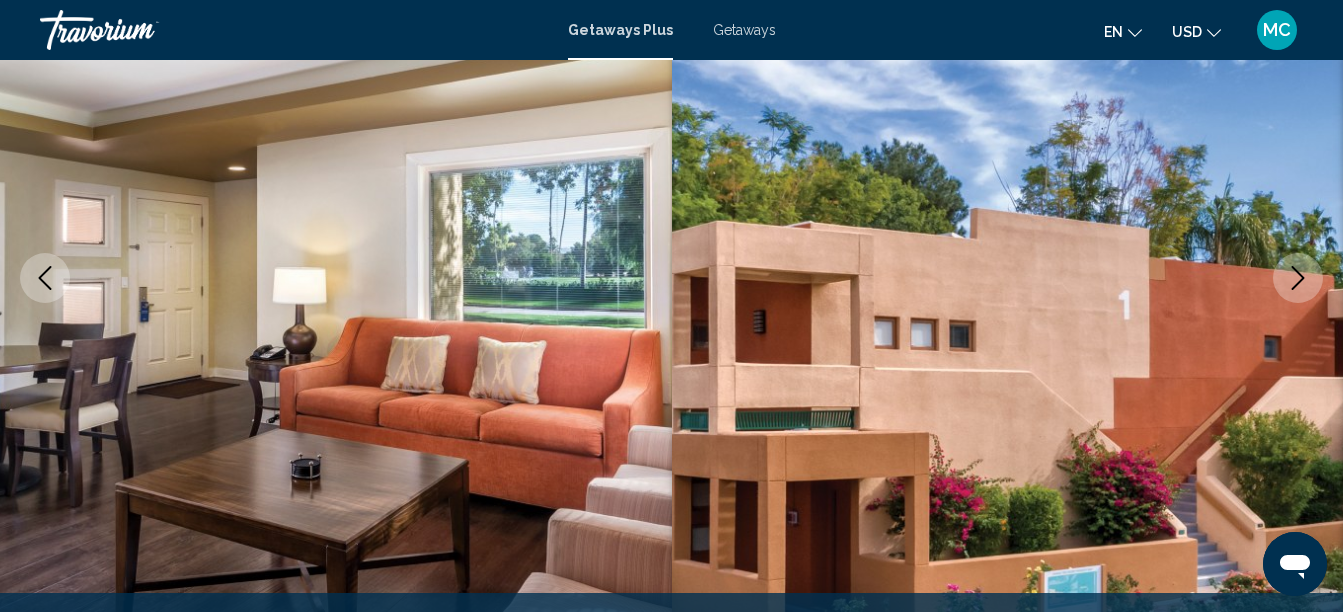 scroll, scrollTop: 258, scrollLeft: 0, axis: vertical 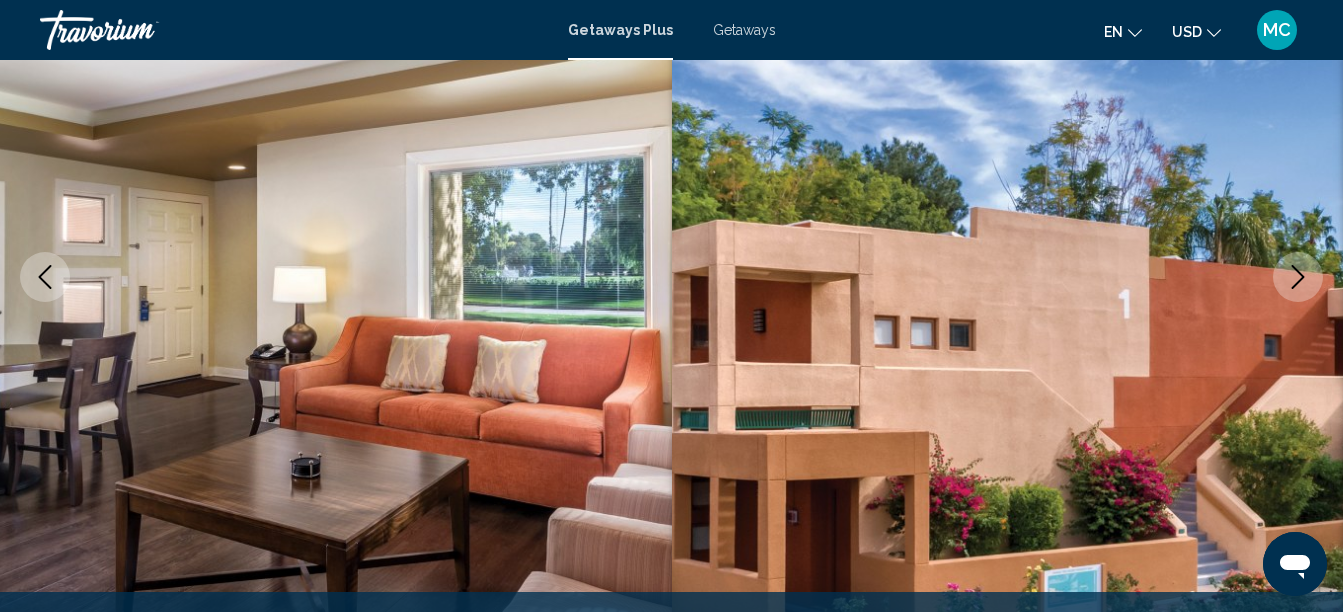 click 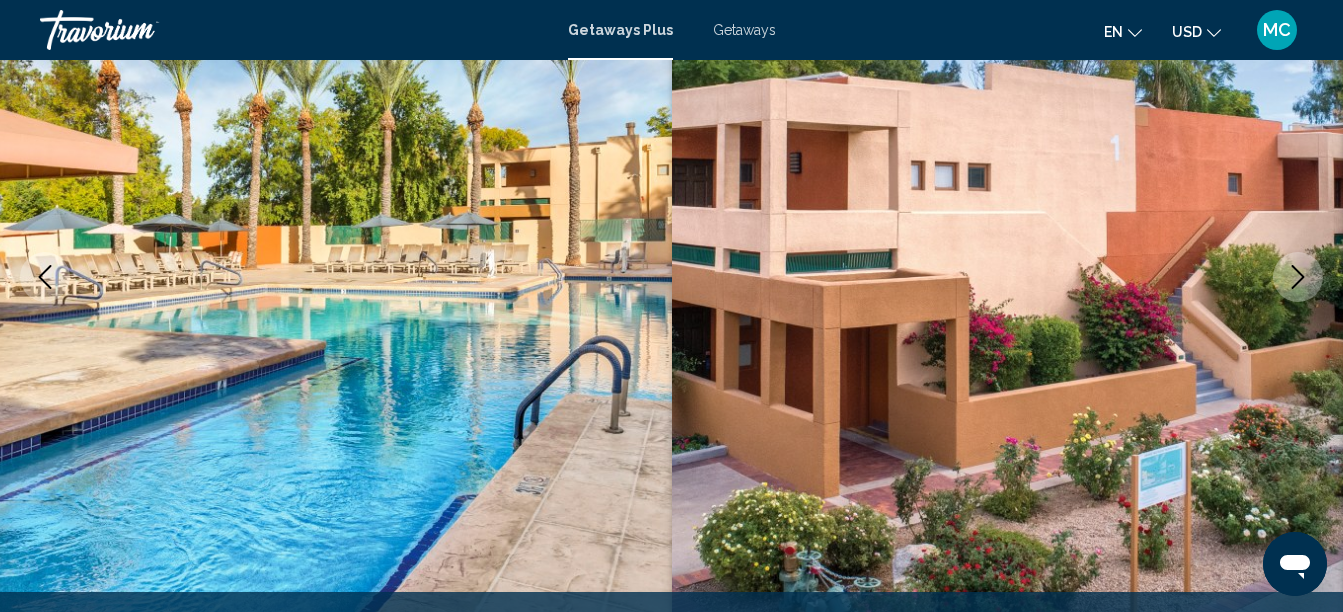 click 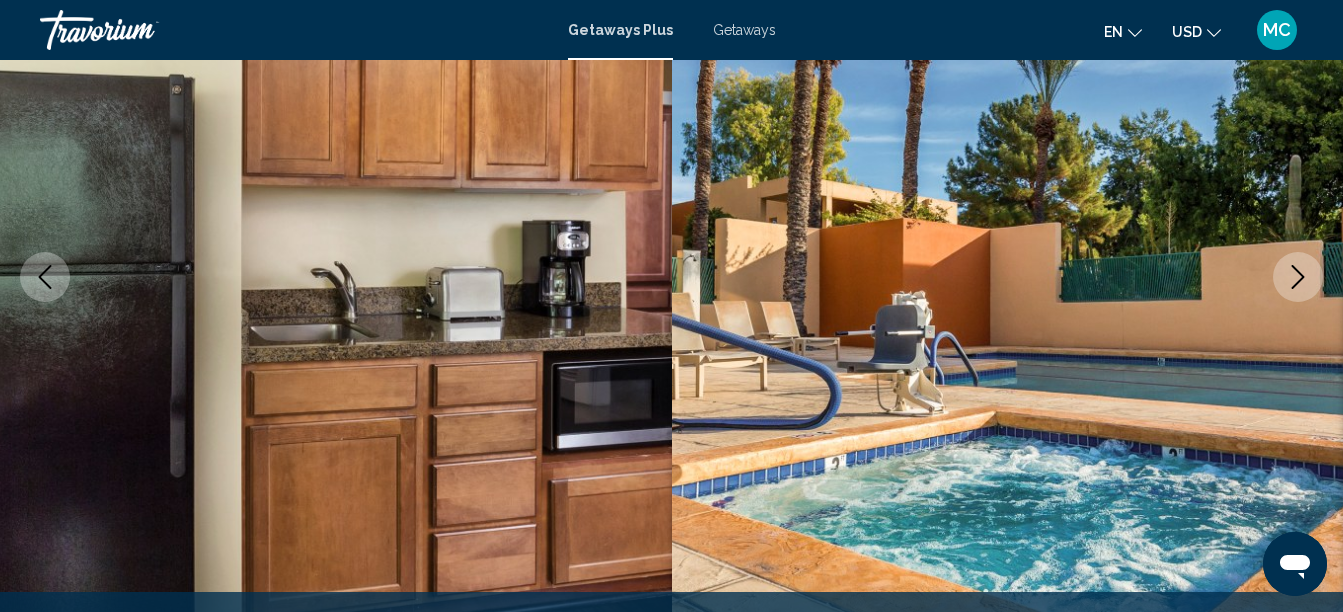 click 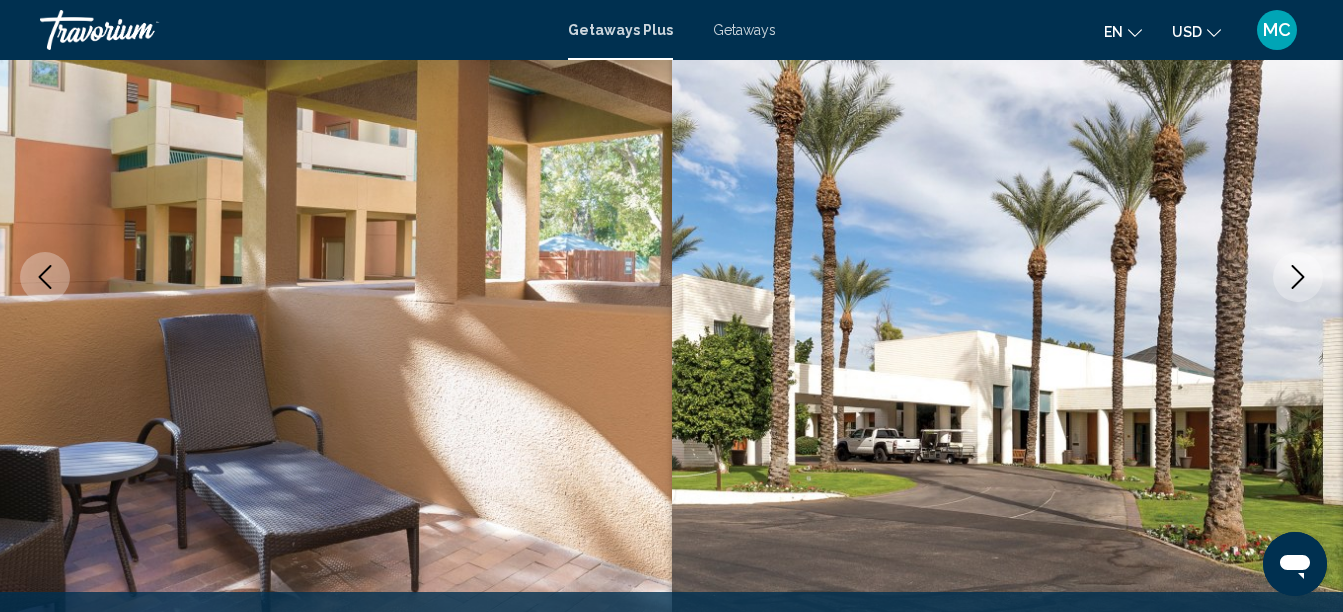 click 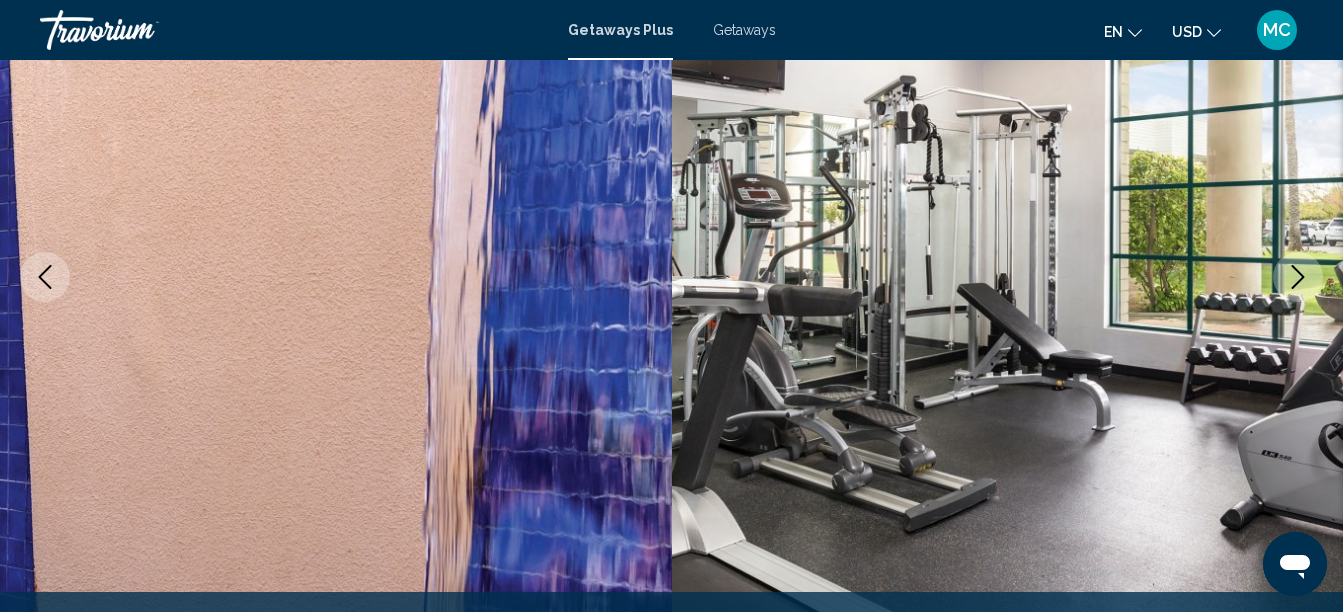 click 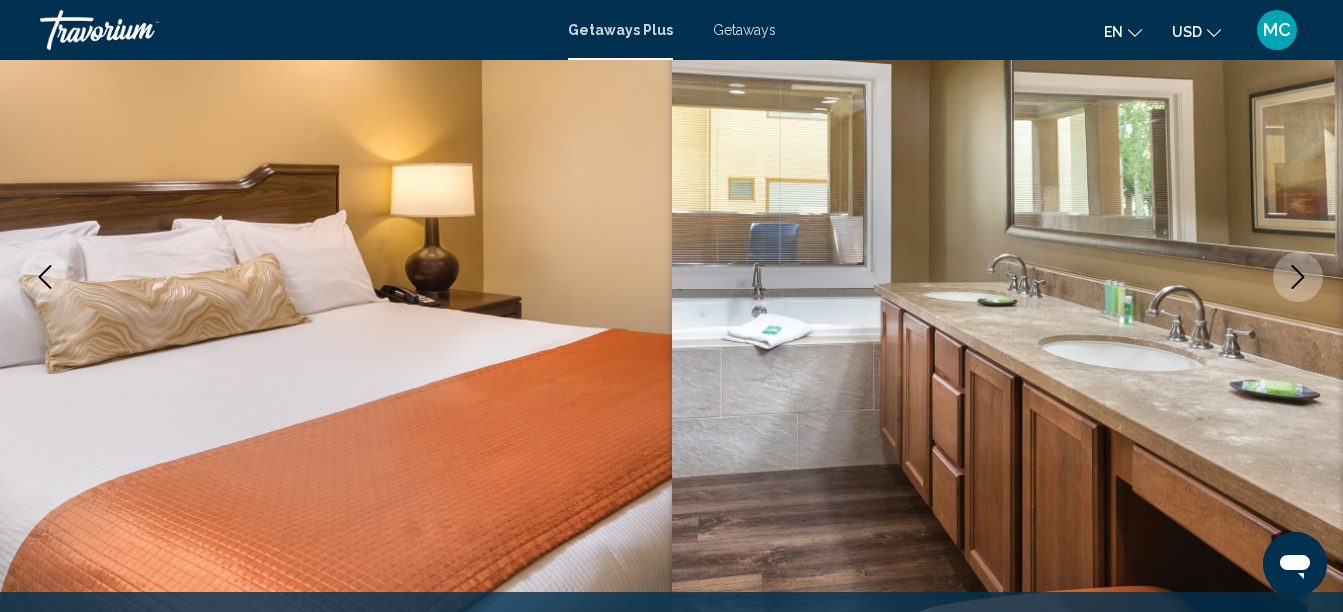 click 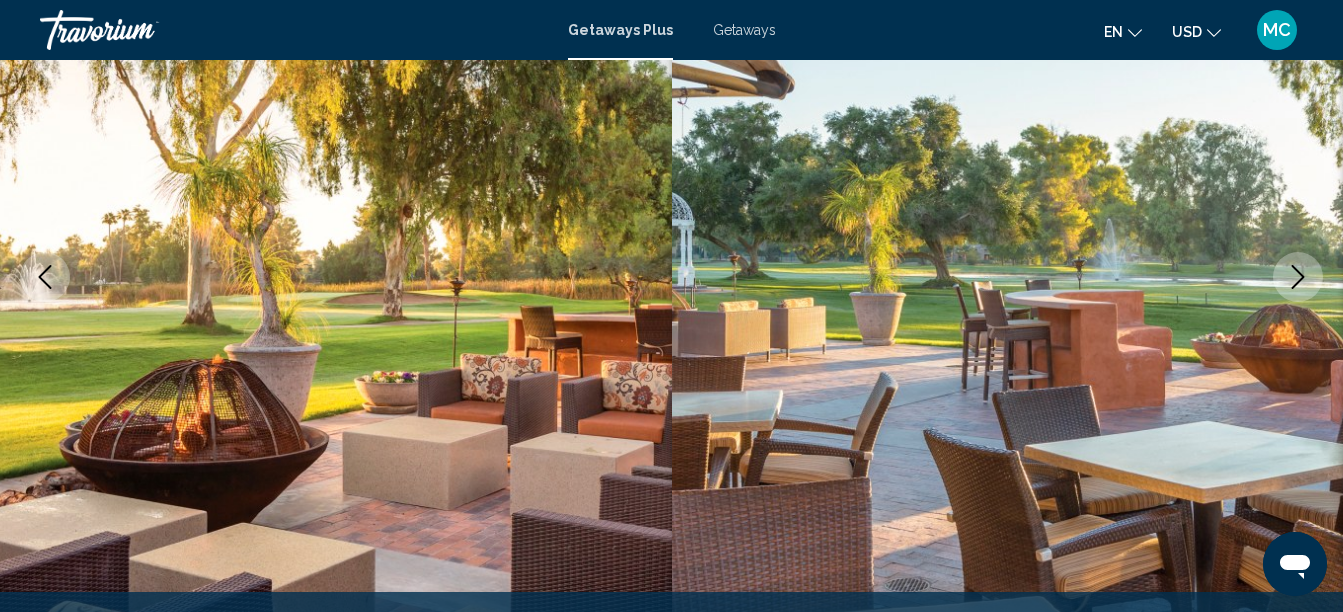 click 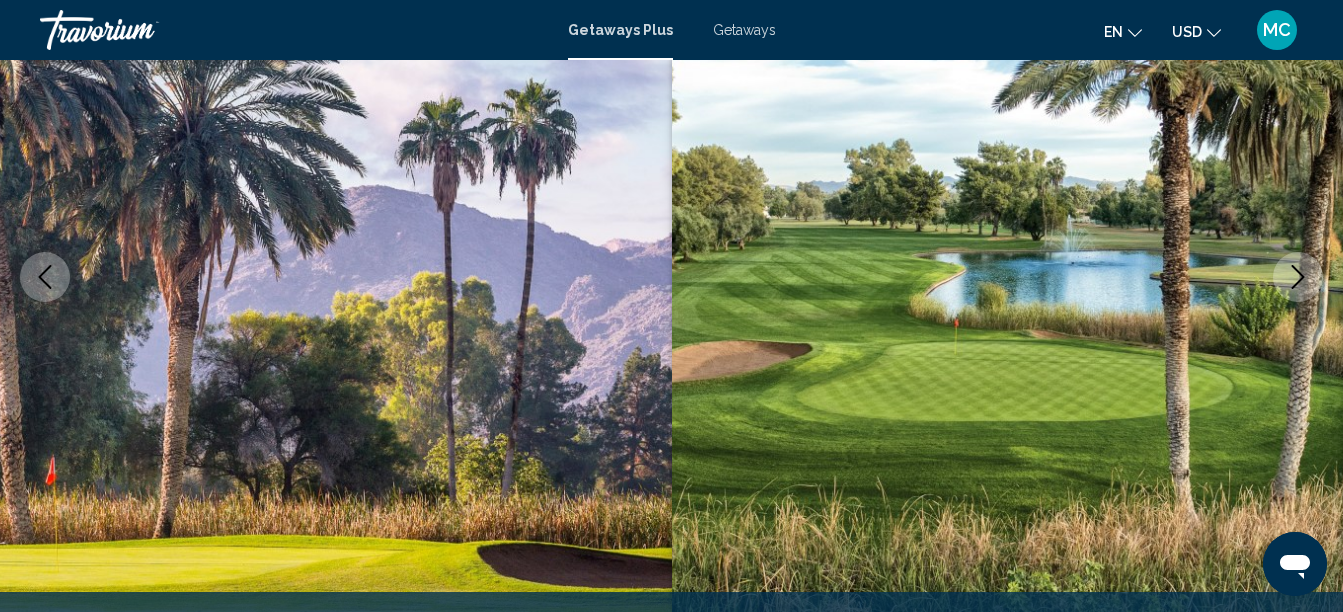 click 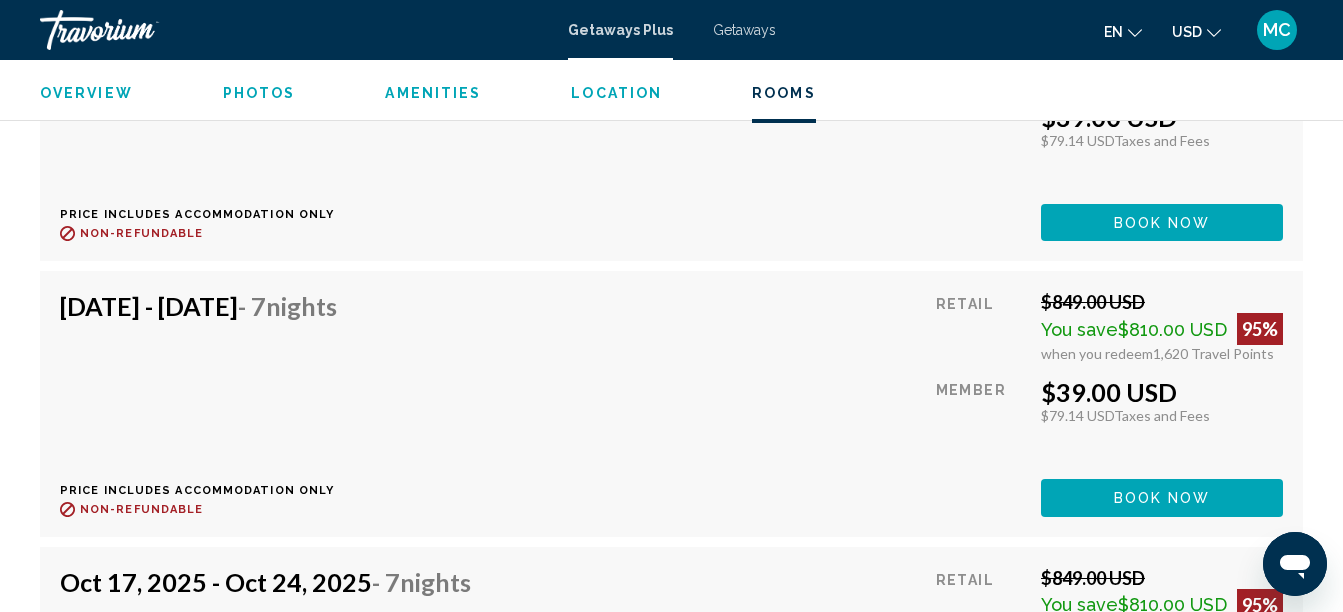 scroll, scrollTop: 14514, scrollLeft: 0, axis: vertical 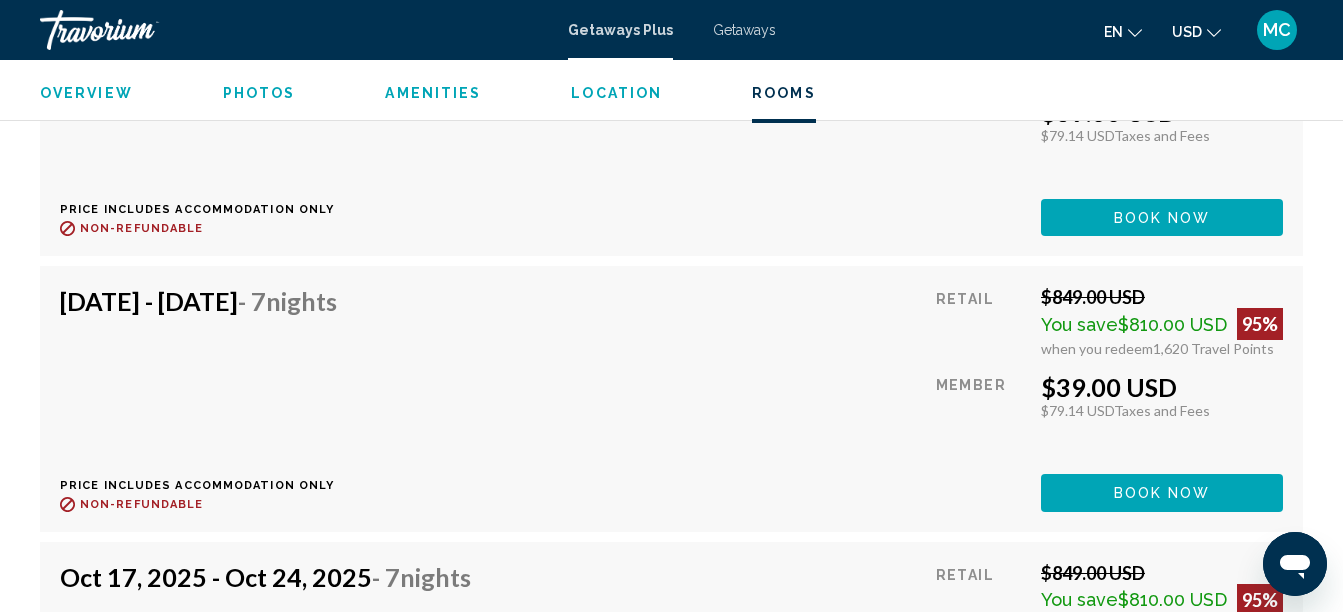 click on "Book now" at bounding box center (1156, -9970) 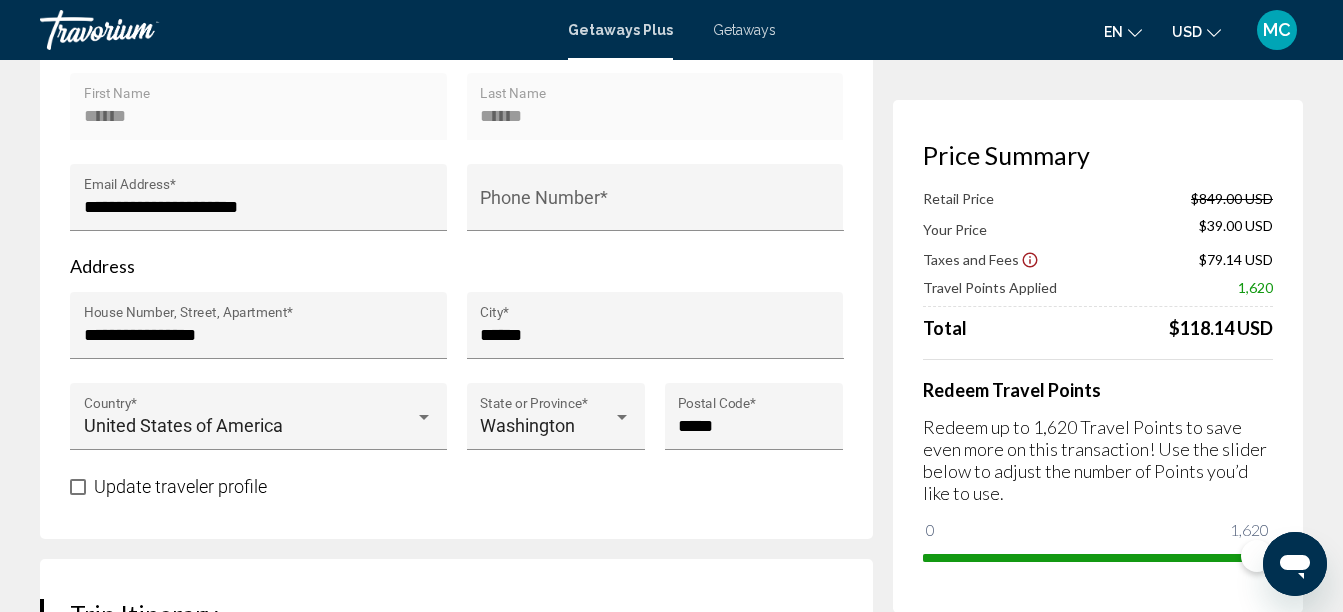scroll, scrollTop: 695, scrollLeft: 0, axis: vertical 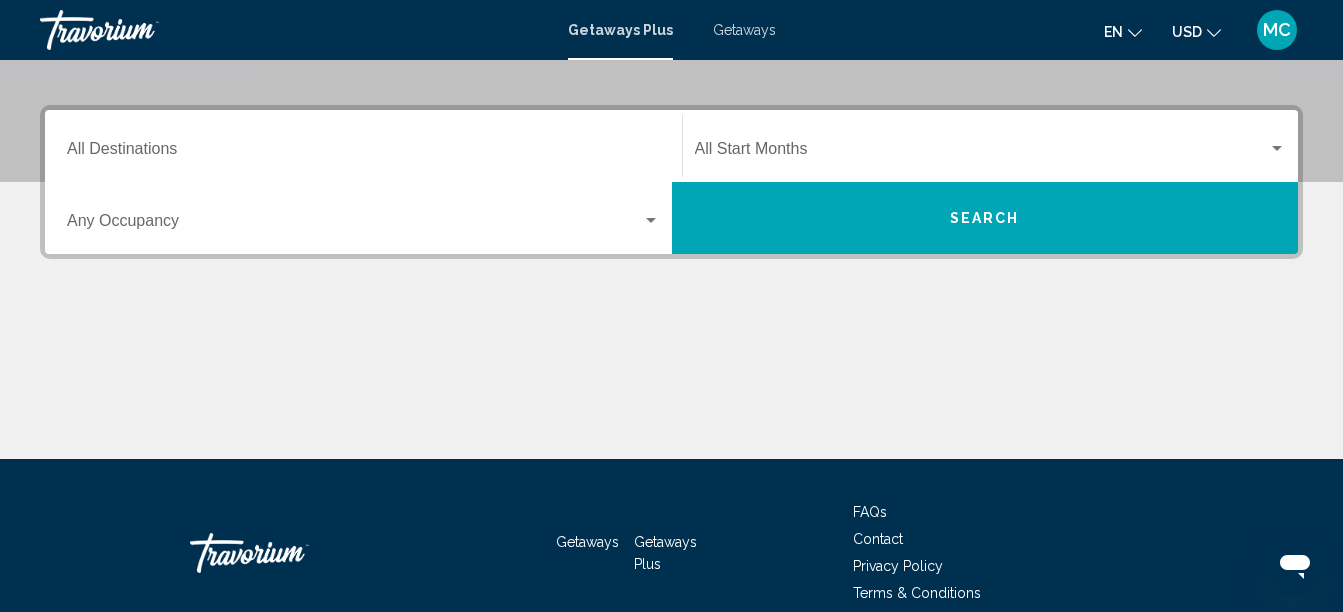 click on "Destination All Destinations" at bounding box center [363, 153] 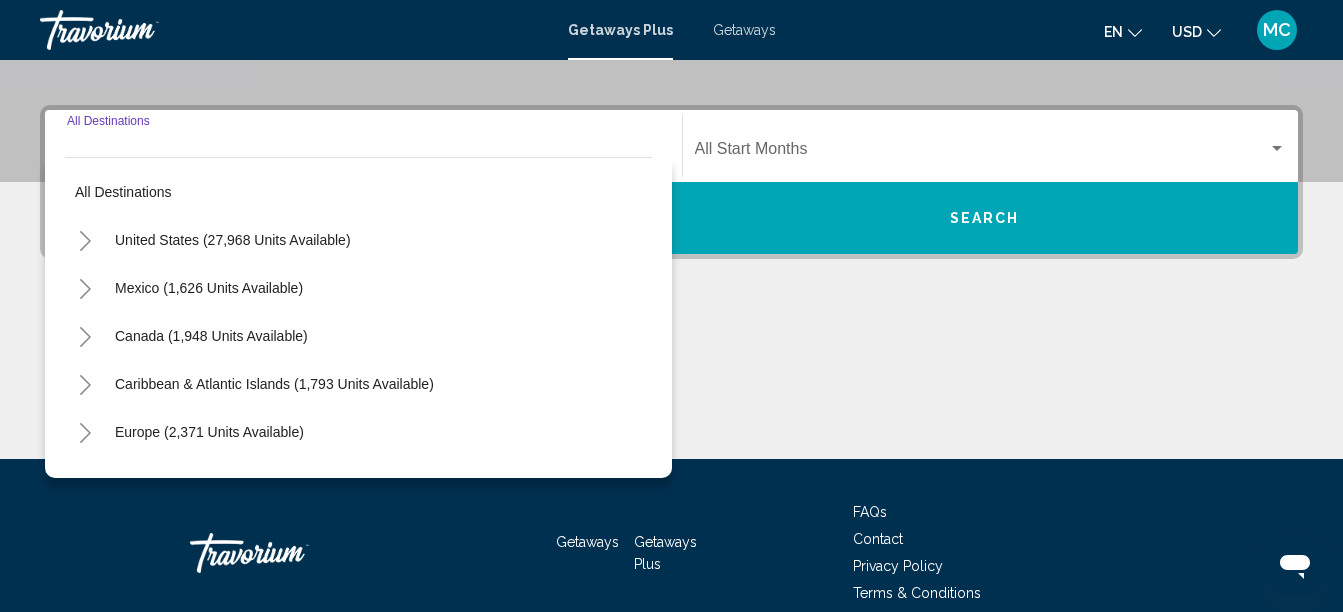 scroll, scrollTop: 458, scrollLeft: 0, axis: vertical 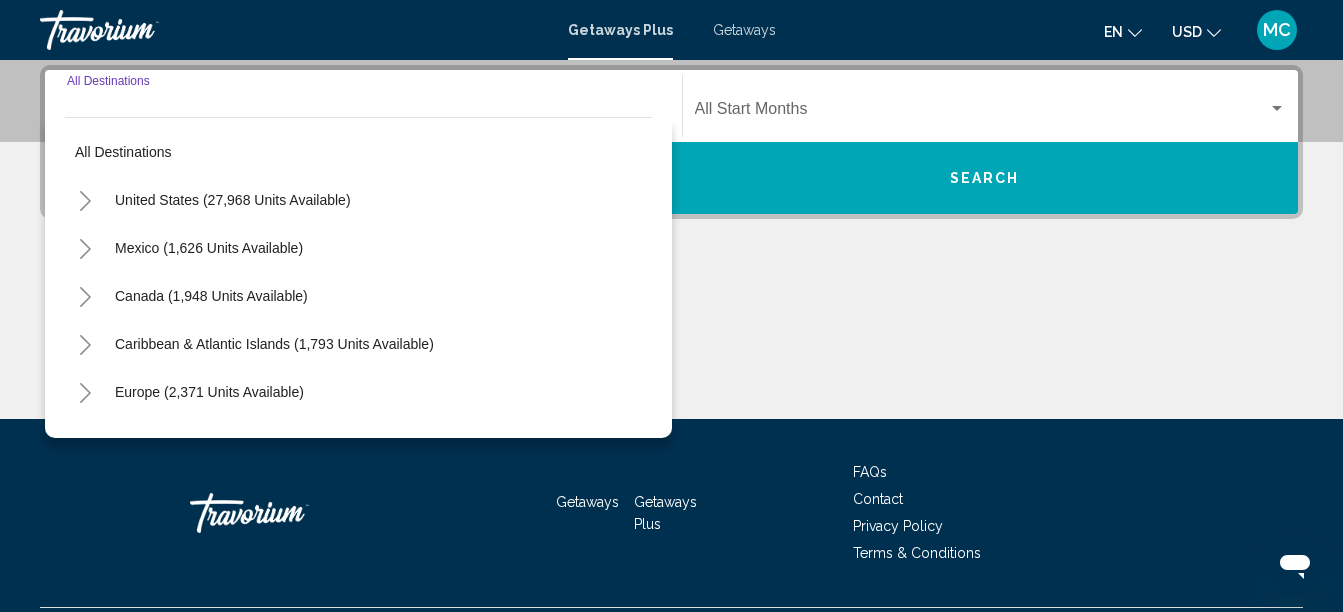 click 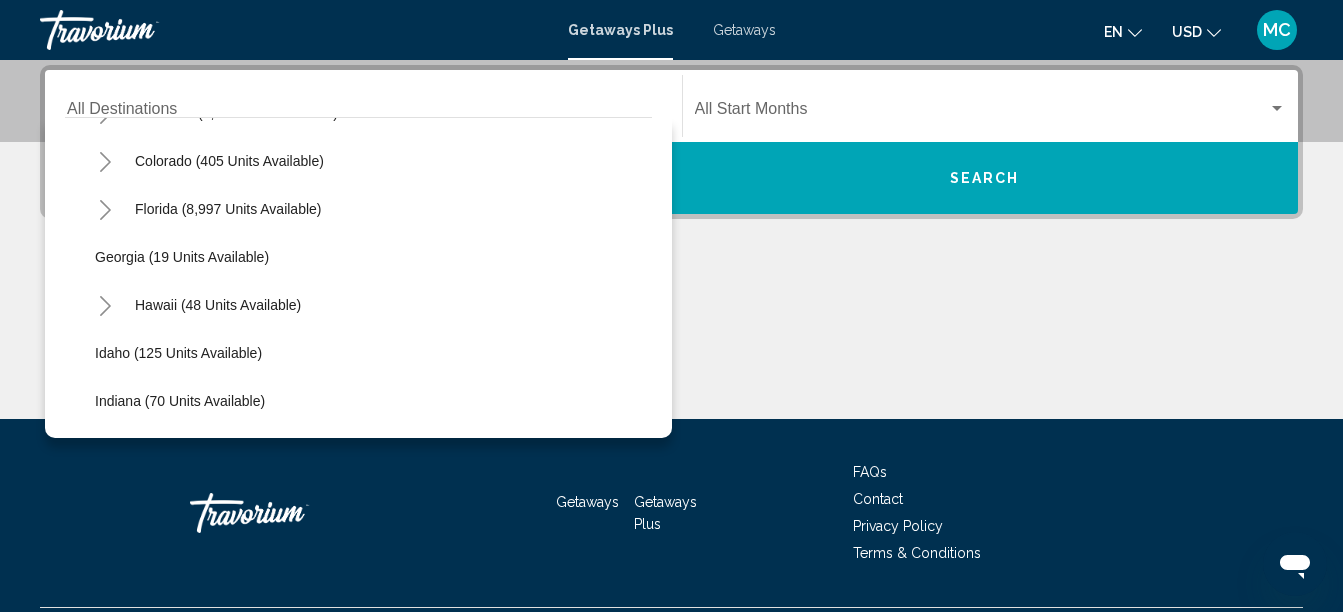 scroll, scrollTop: 232, scrollLeft: 0, axis: vertical 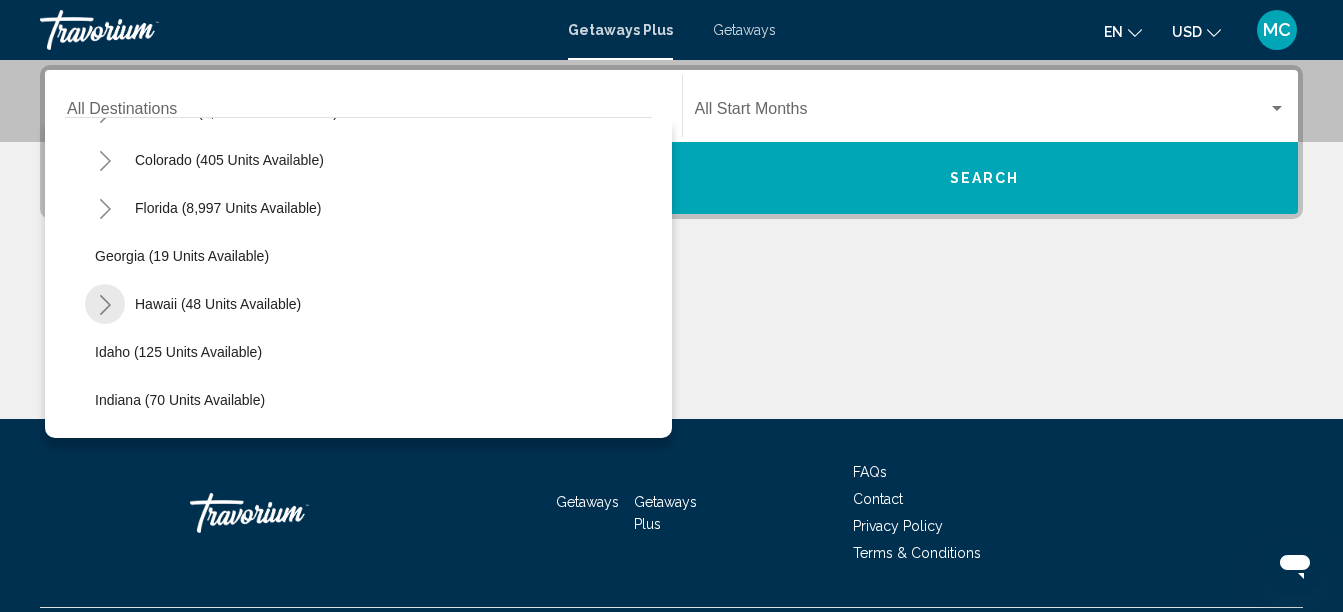 click 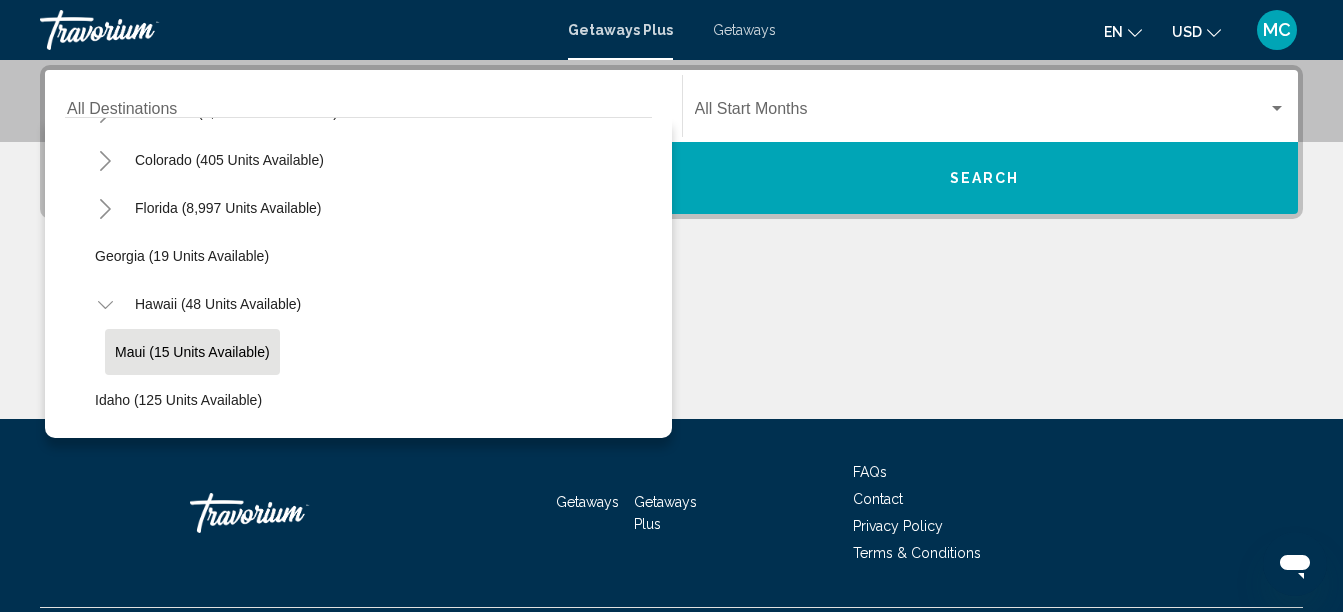 click on "Maui (15 units available)" 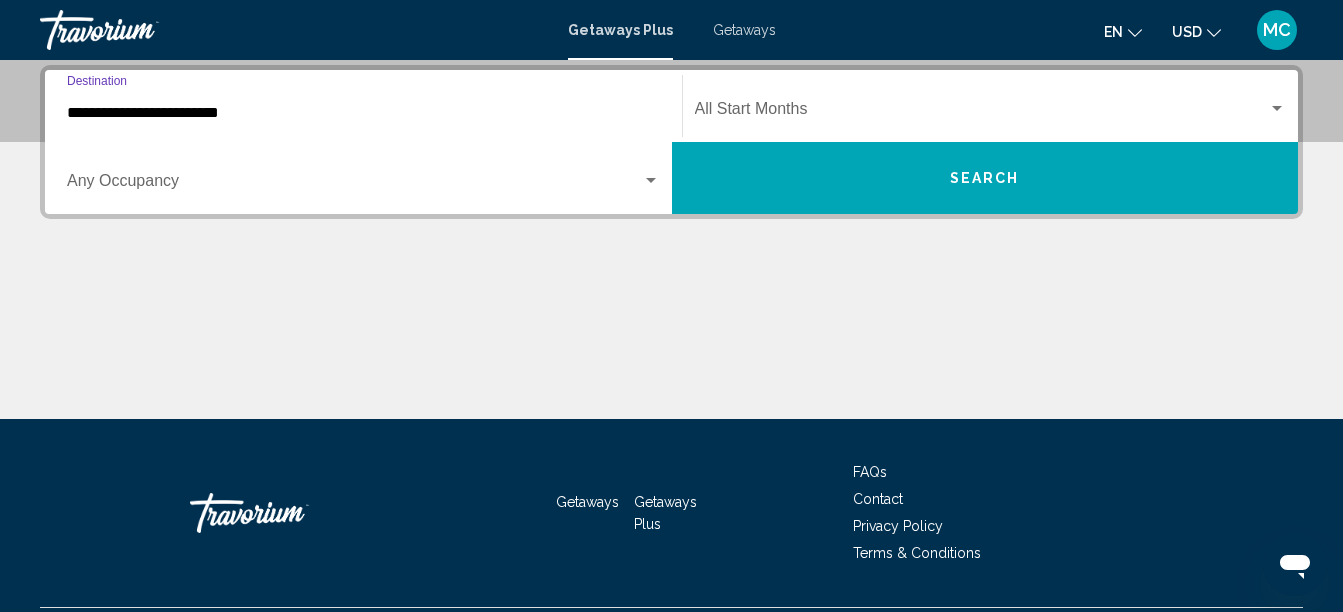 click on "Search" at bounding box center [985, 178] 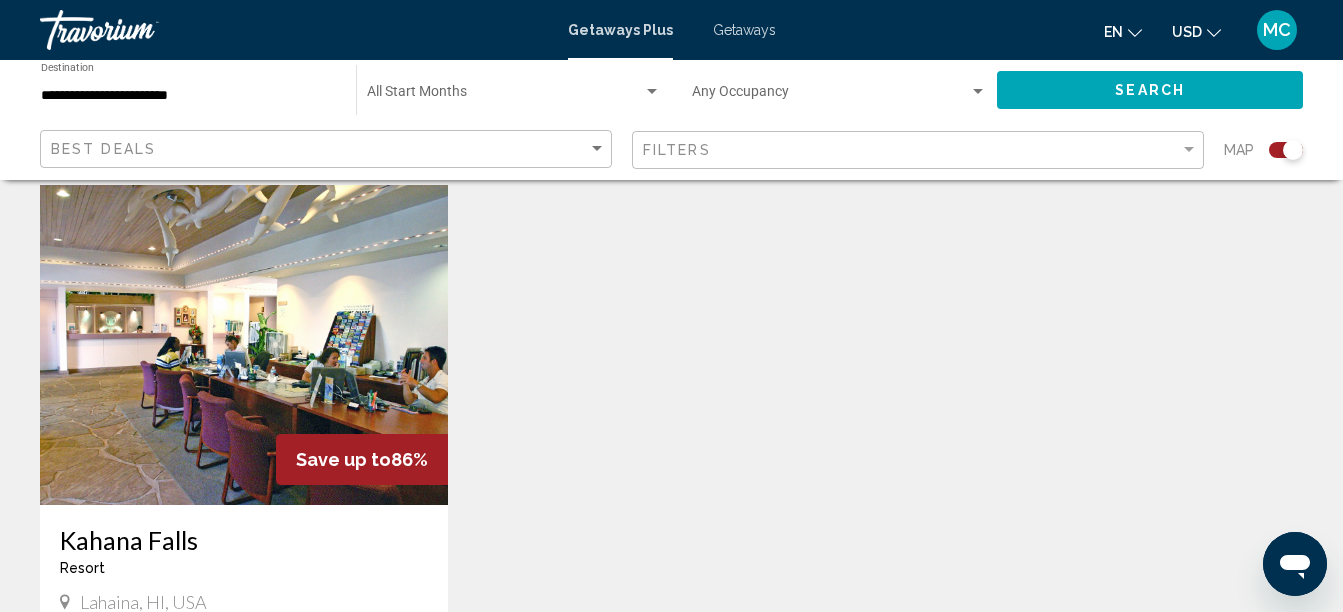 scroll, scrollTop: 868, scrollLeft: 0, axis: vertical 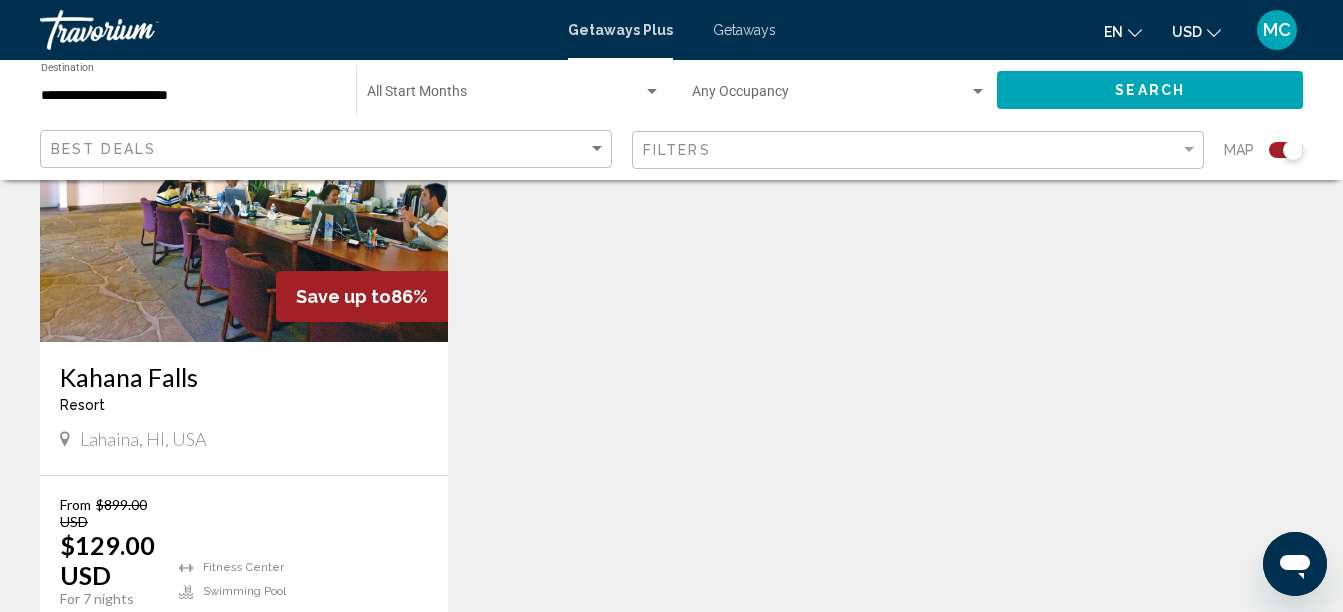 click at bounding box center [244, 182] 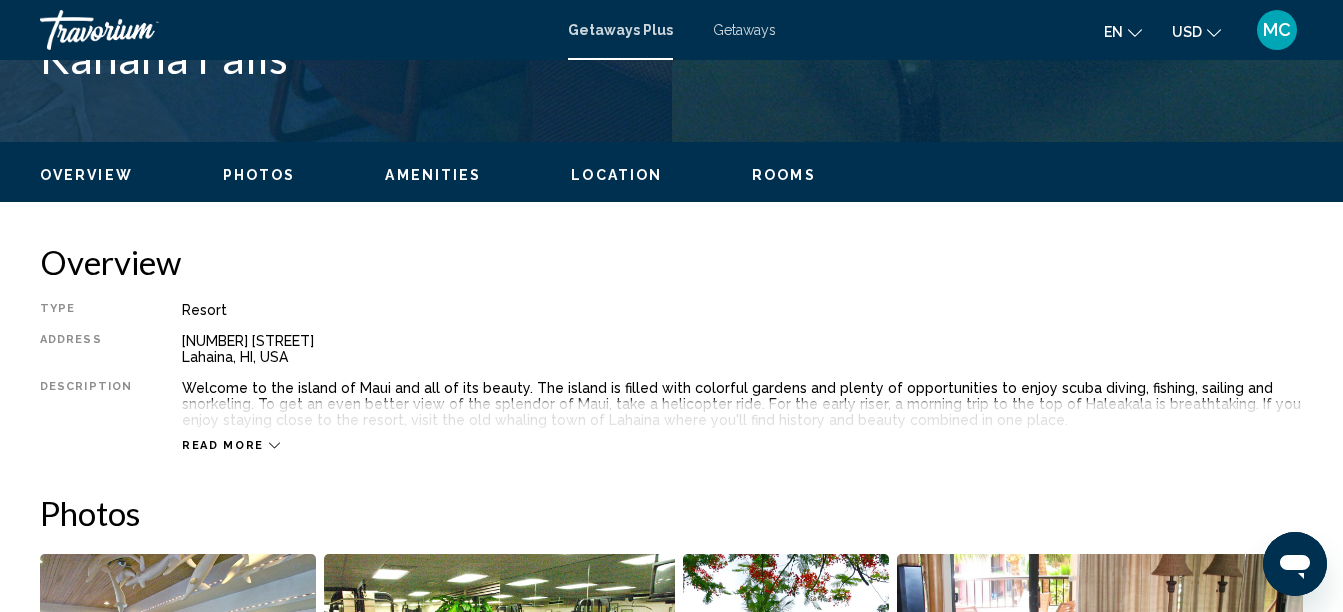 scroll, scrollTop: 229, scrollLeft: 0, axis: vertical 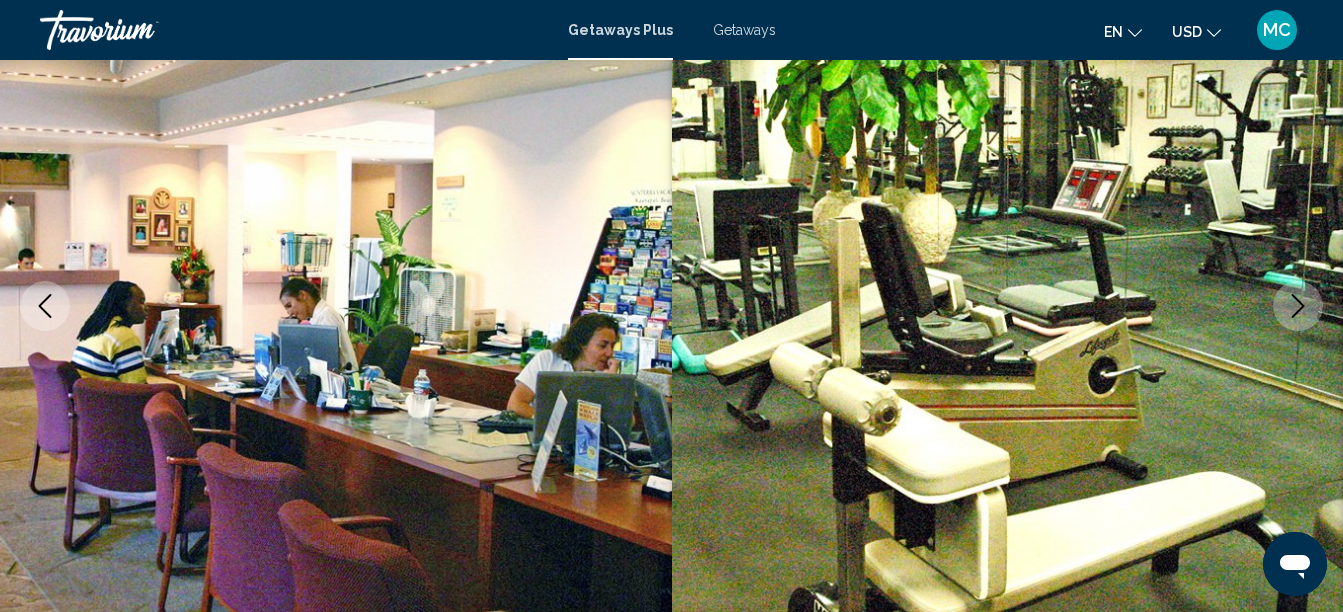 click 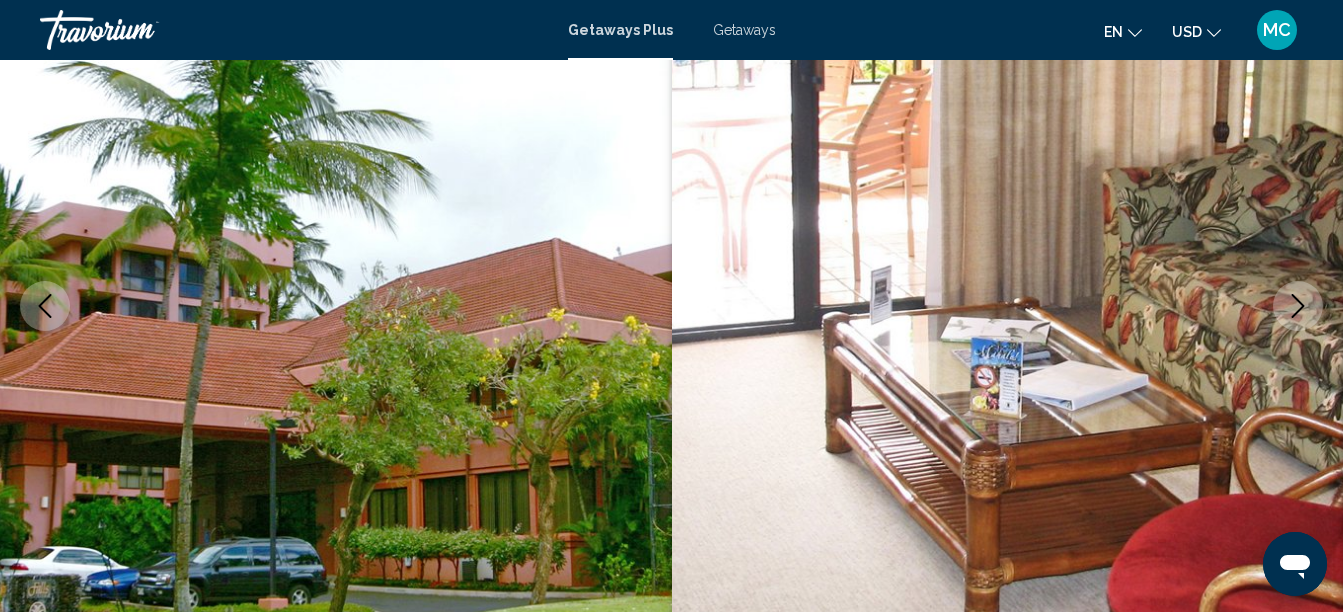 drag, startPoint x: 1302, startPoint y: 304, endPoint x: 1335, endPoint y: 285, distance: 38.078865 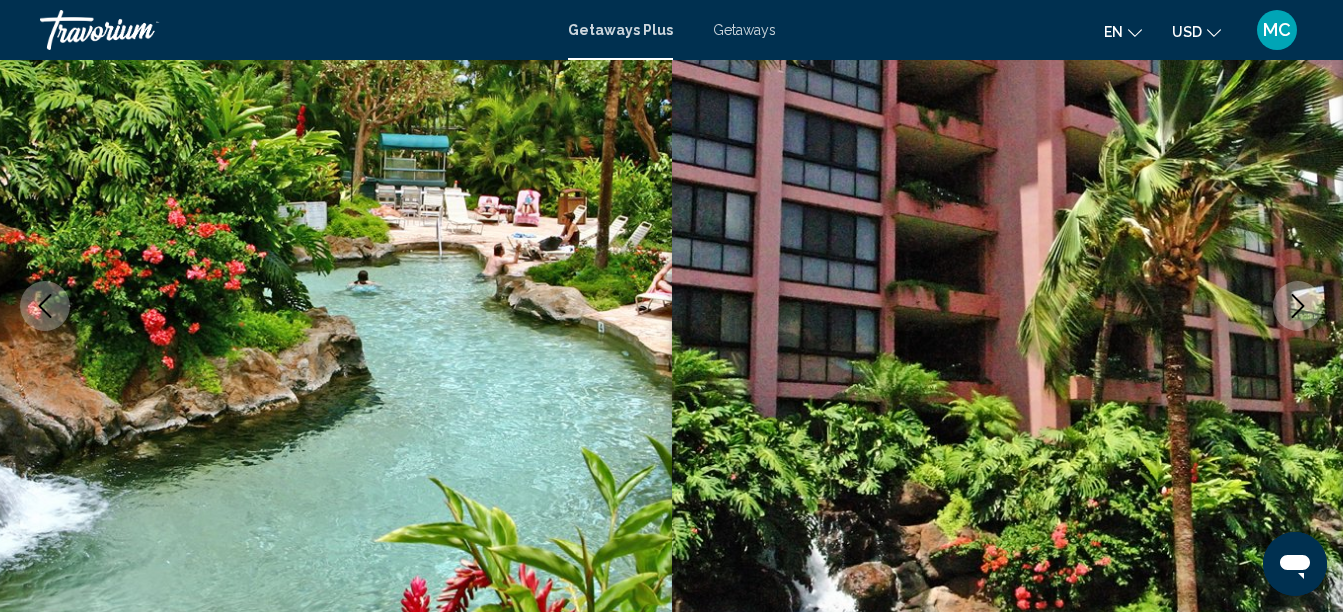 click 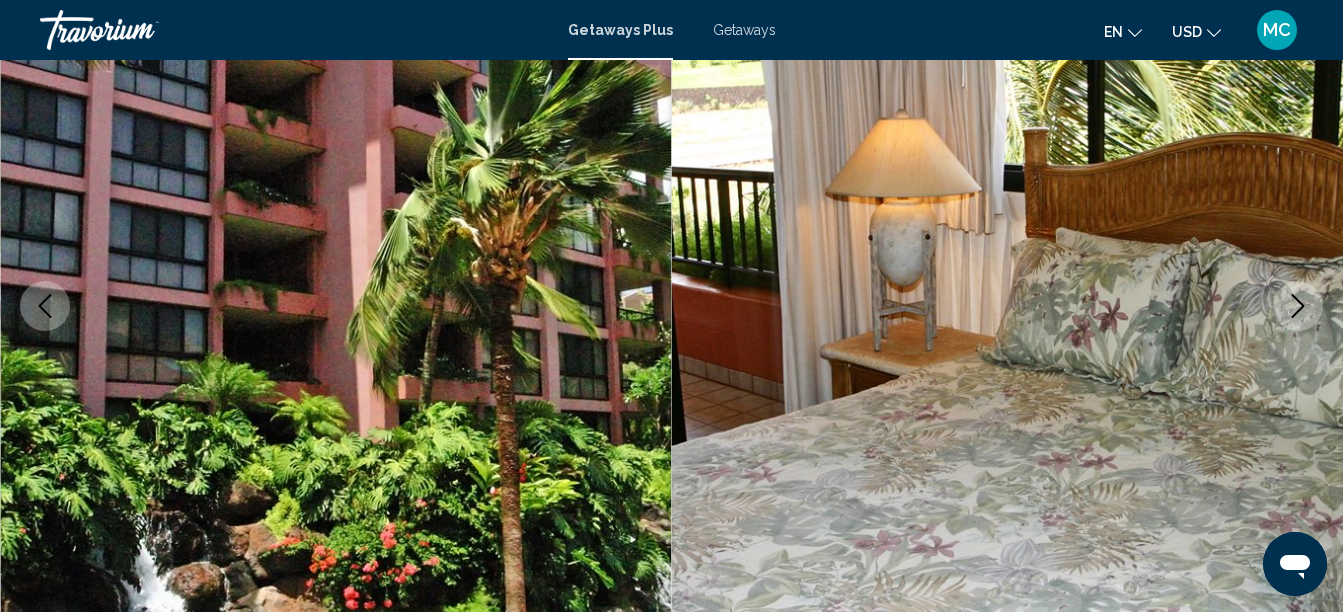 click 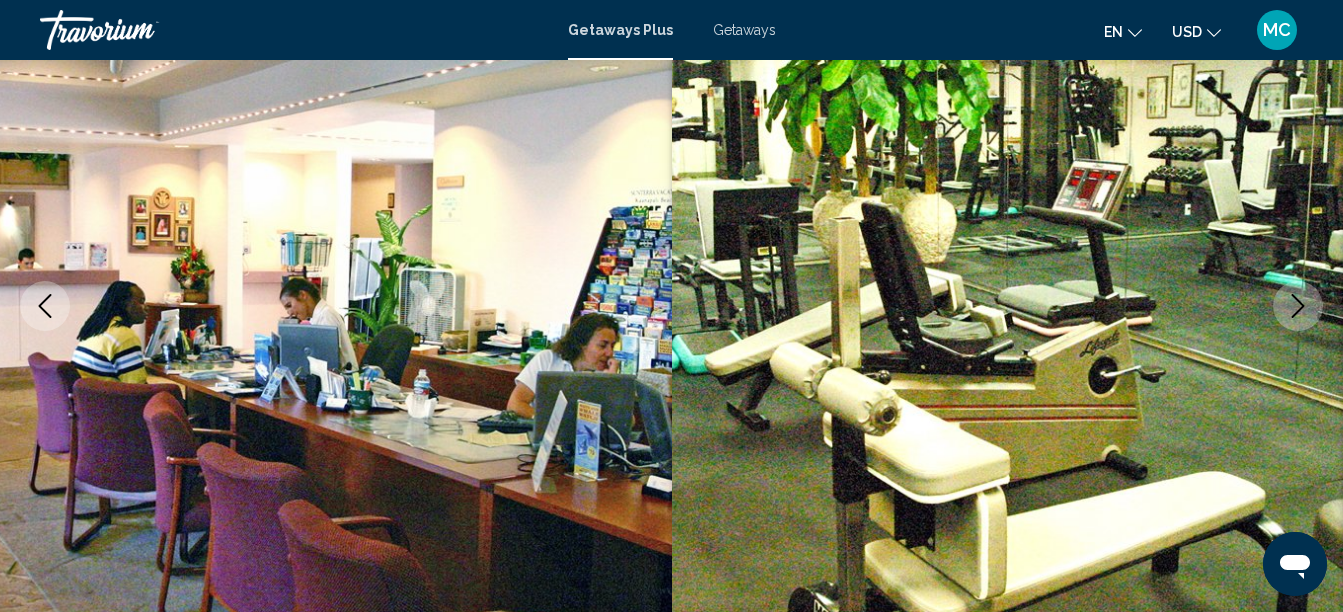 click 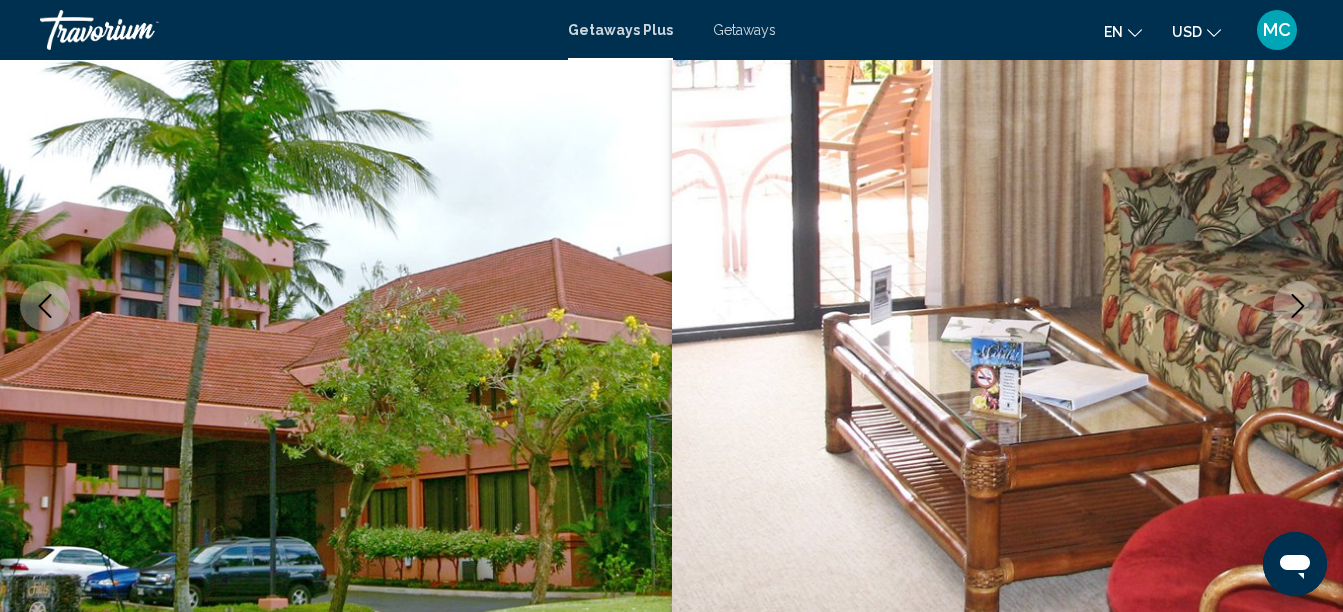 click 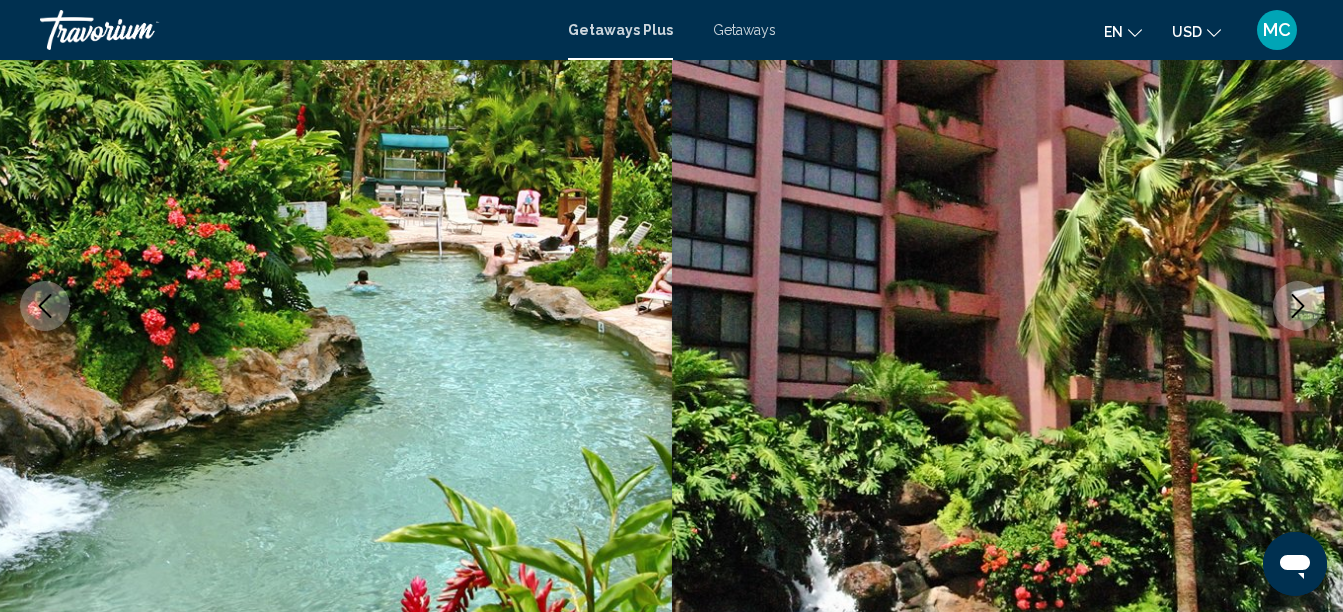 click 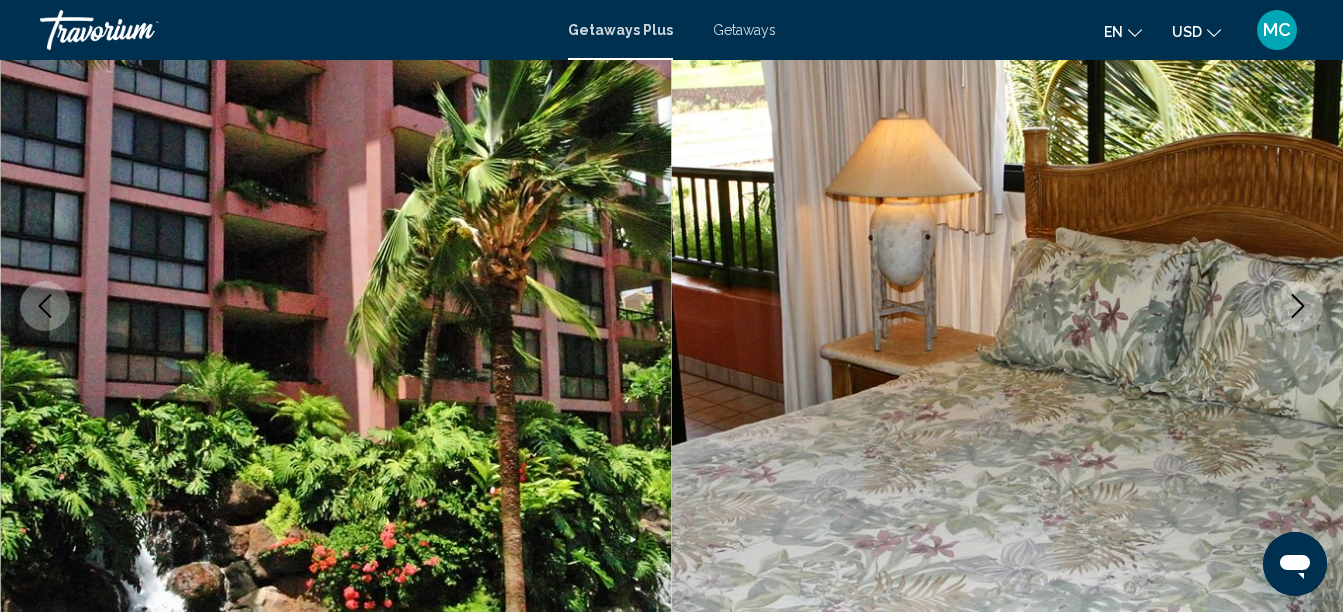 click 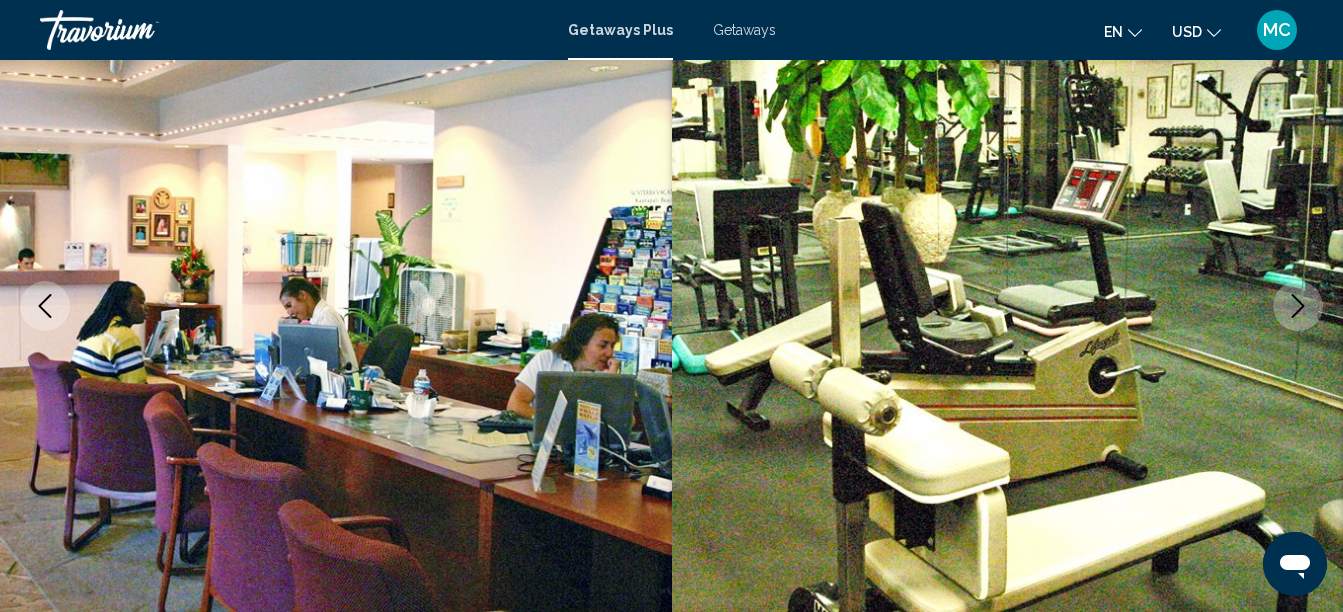click 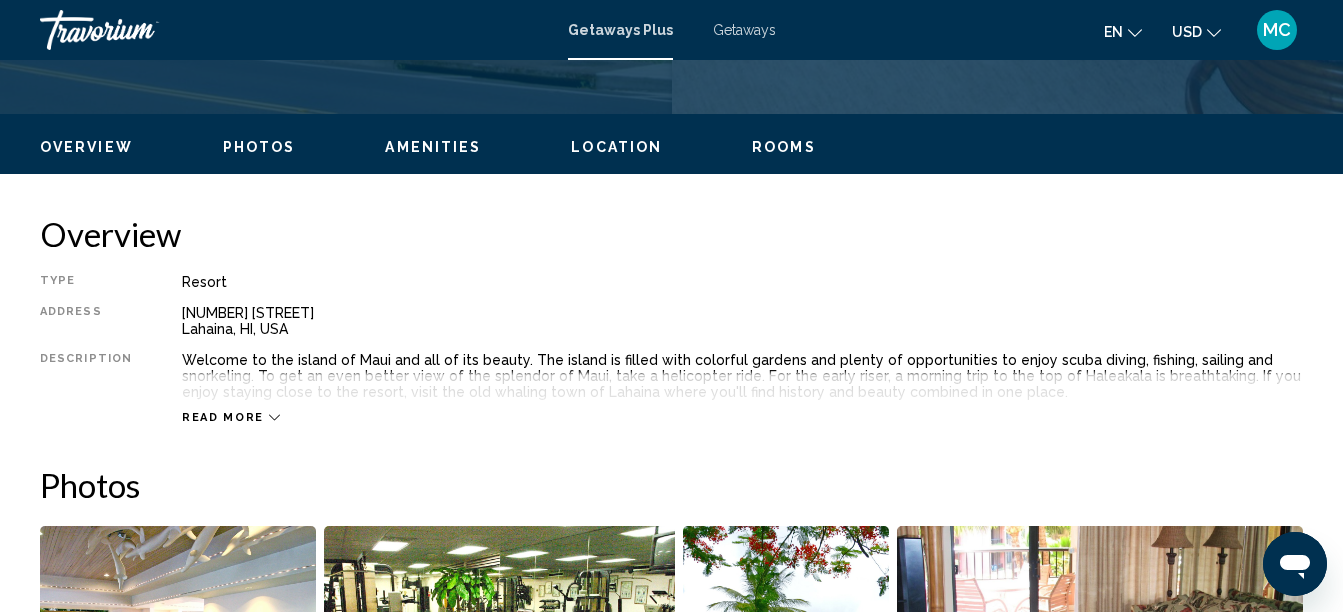 scroll, scrollTop: 897, scrollLeft: 0, axis: vertical 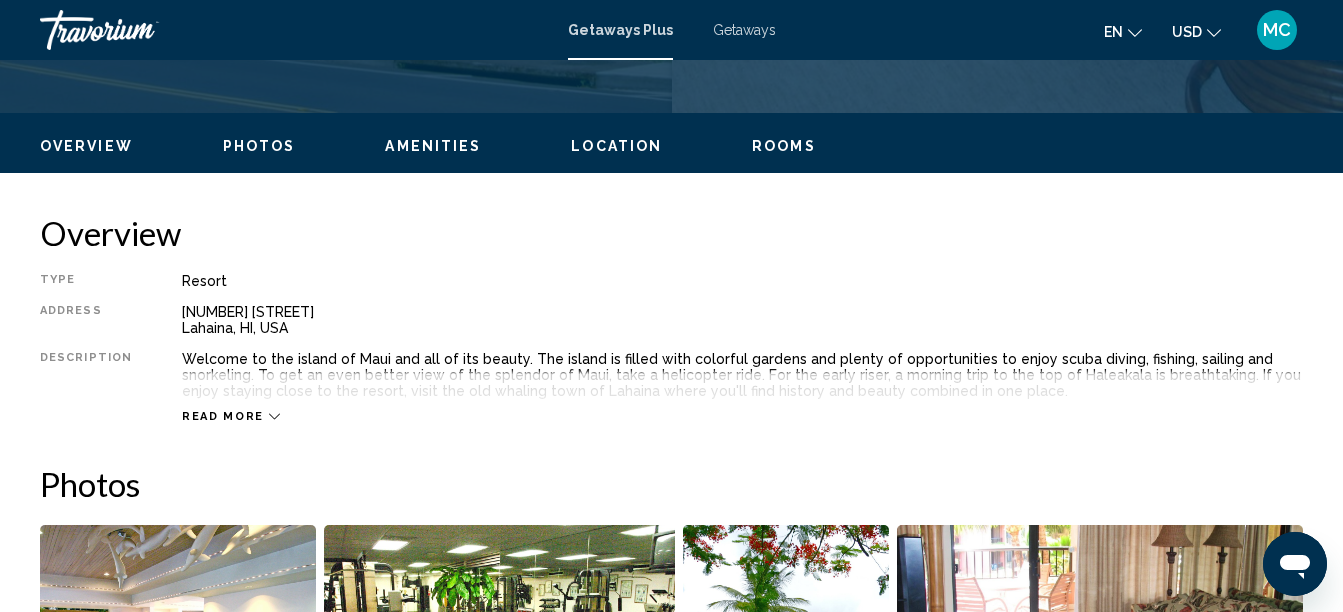 click on "Read more" at bounding box center (742, 396) 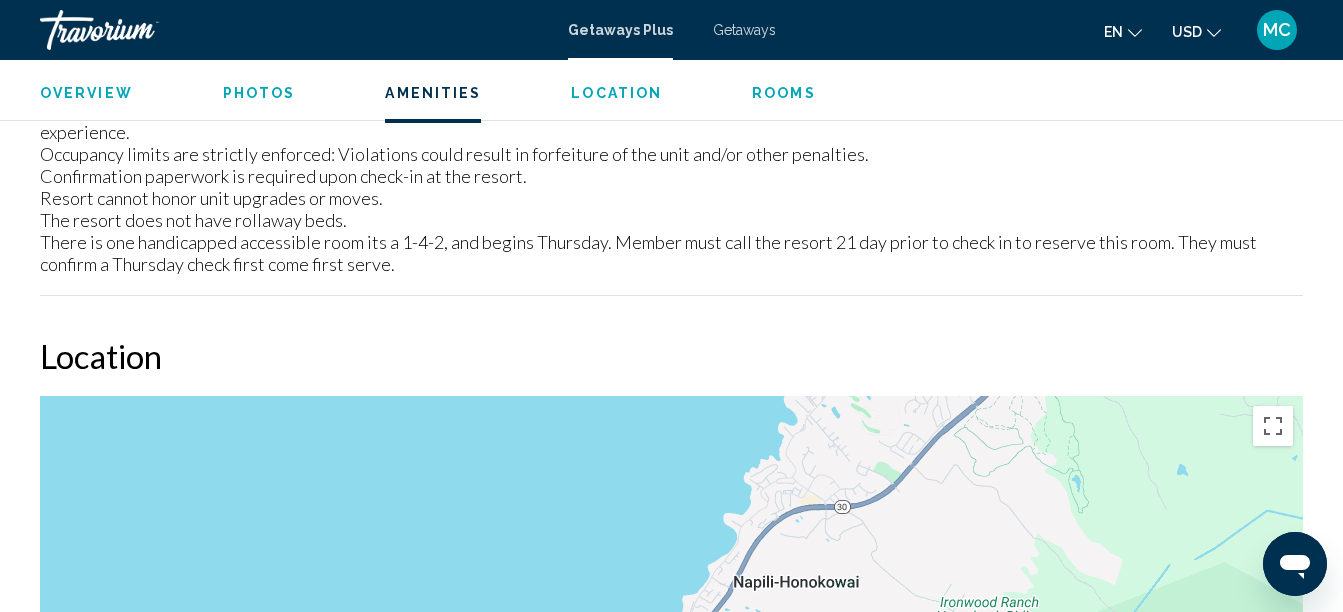 scroll, scrollTop: 2619, scrollLeft: 0, axis: vertical 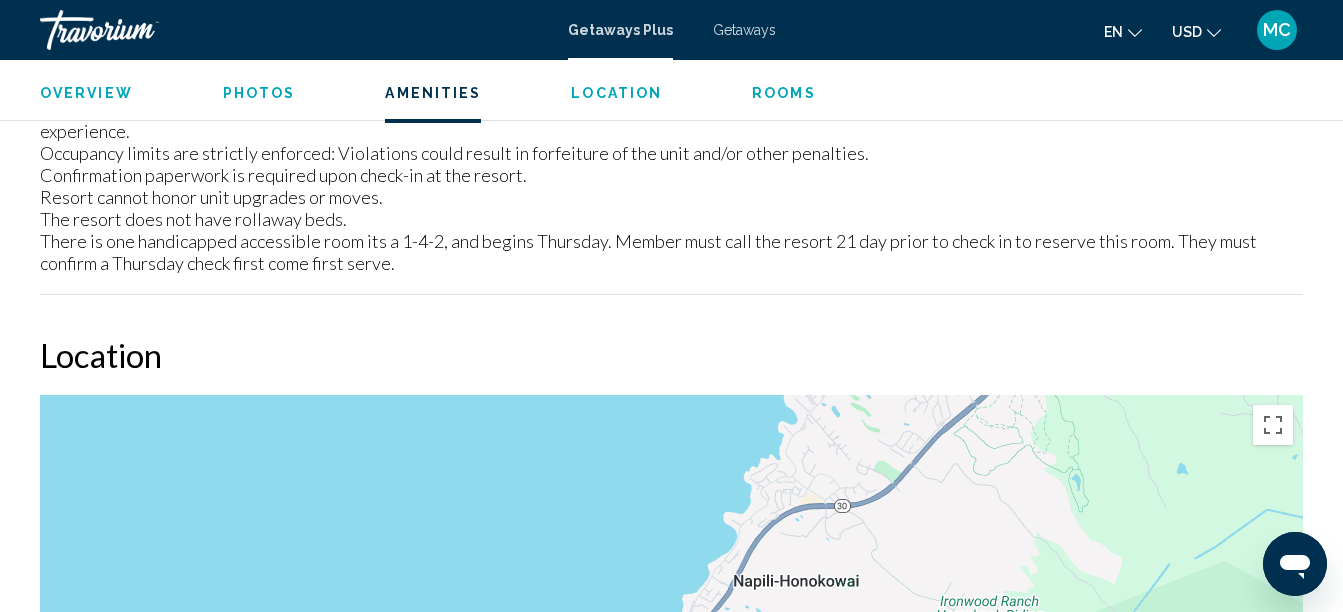 click on "If applicable, additional fees for some utilities, including gas and electricity may be charged by the resort and varies based on stay duration, season, room size and actual usage, and is payable directly to the resort by you. These fees are not included in the total booking price. Prior to travel, RCI recommends contacting your host resort as well as local, state and federal websites for advisories that may impact your travel or vacation experience. Occupancy limits are strictly enforced: Violations could result in forfeiture of the unit and/or other penalties. Confirmation paperwork is required upon check-in at the resort. Resort cannot honor unit upgrades or moves. The resort does not have rollaway beds. There is one handicapped accessible room its a 1-4-2, and begins Thursday. Member must call the resort 21 day prior to check in to reserve this room.  They must confirm a Thursday check first come first serve." at bounding box center [671, 164] 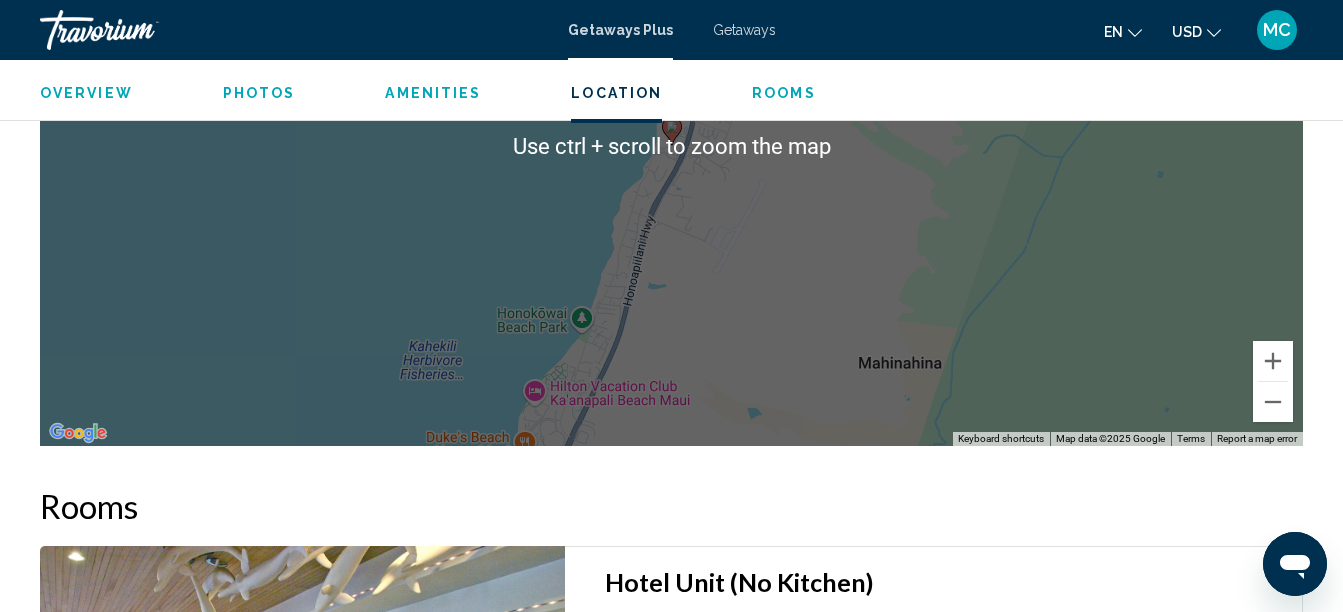 scroll, scrollTop: 3169, scrollLeft: 0, axis: vertical 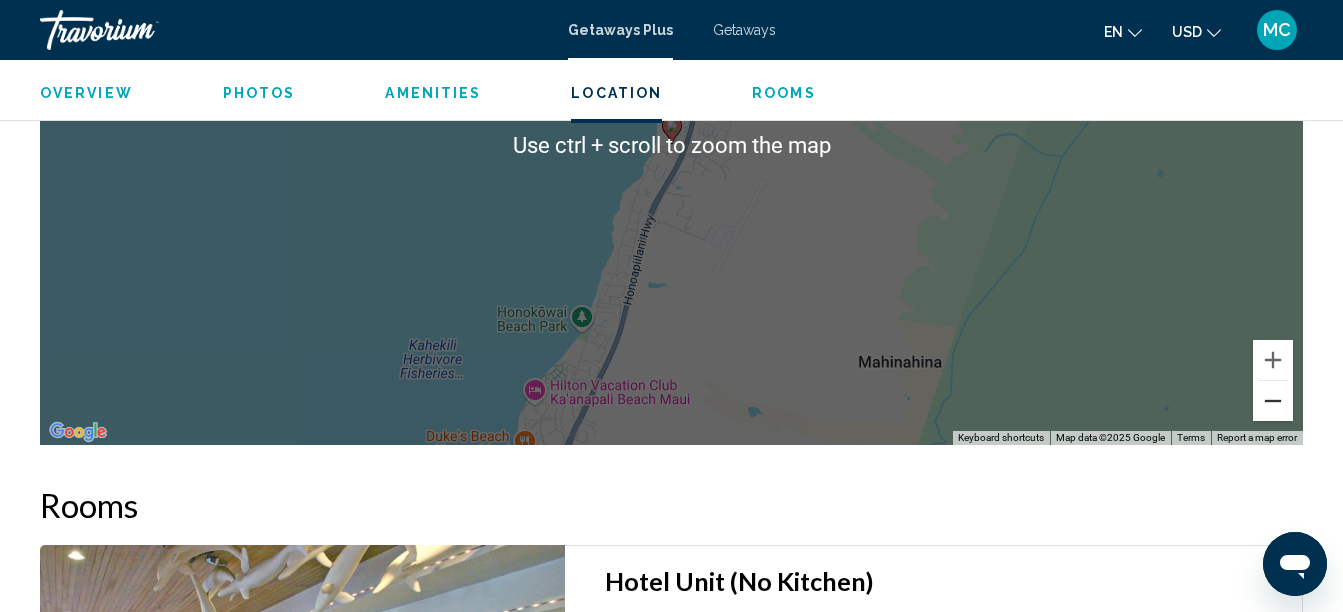 click at bounding box center [1273, 401] 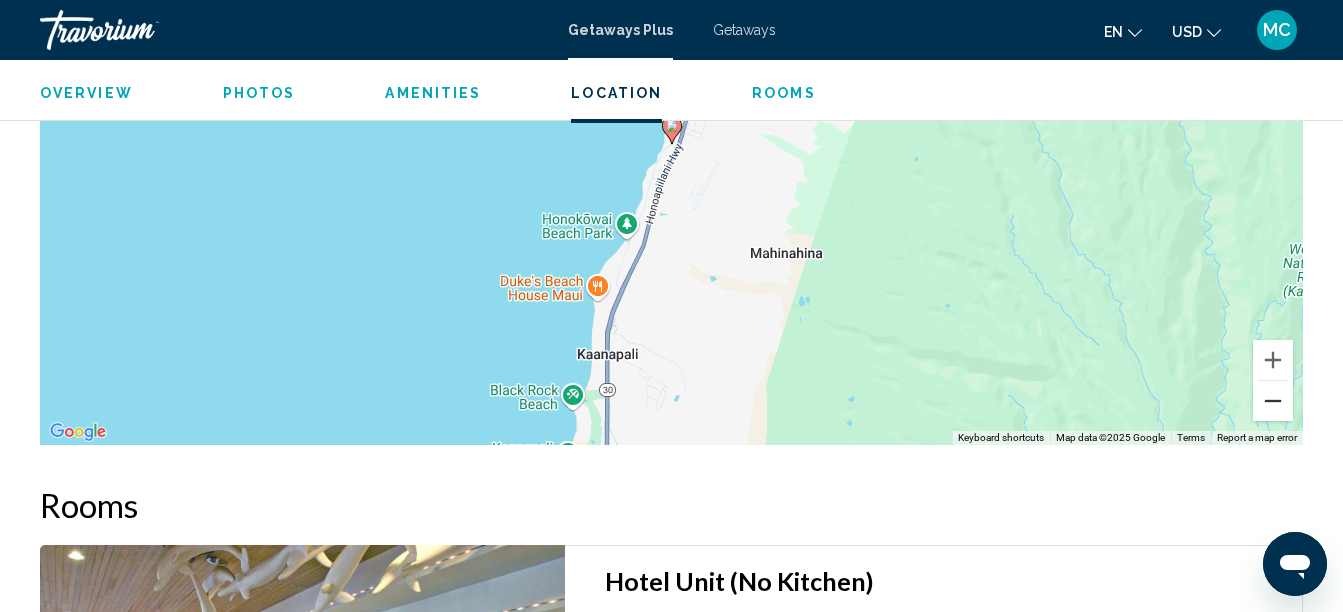 click at bounding box center [1273, 401] 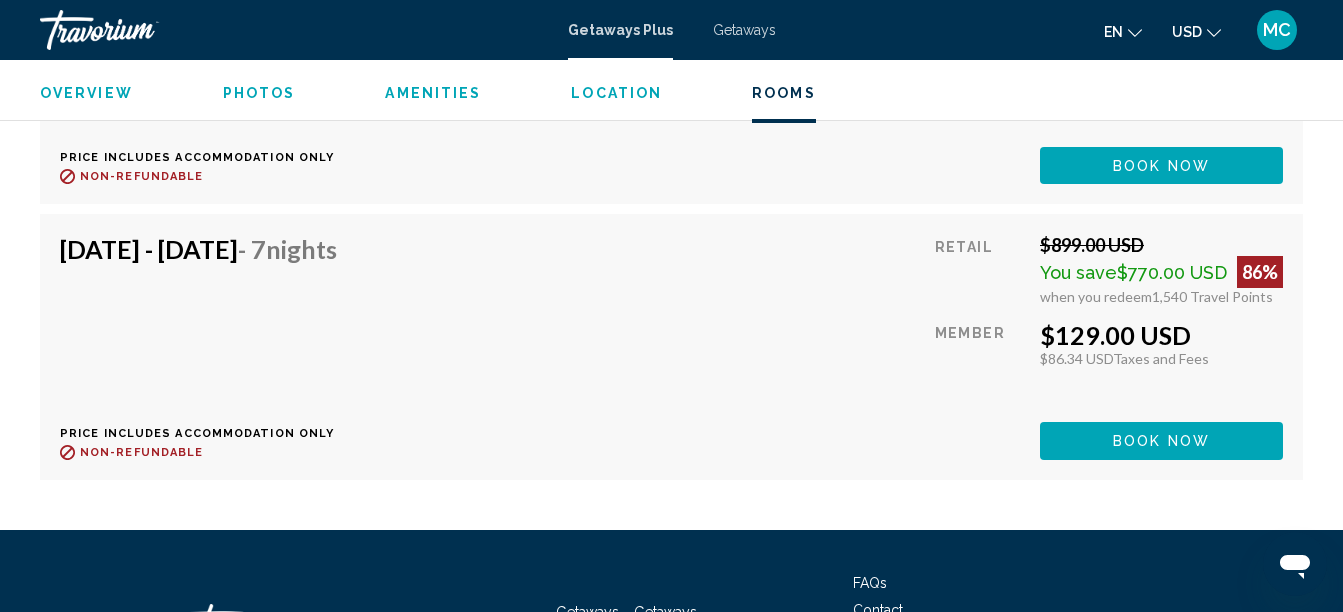 scroll, scrollTop: 6664, scrollLeft: 0, axis: vertical 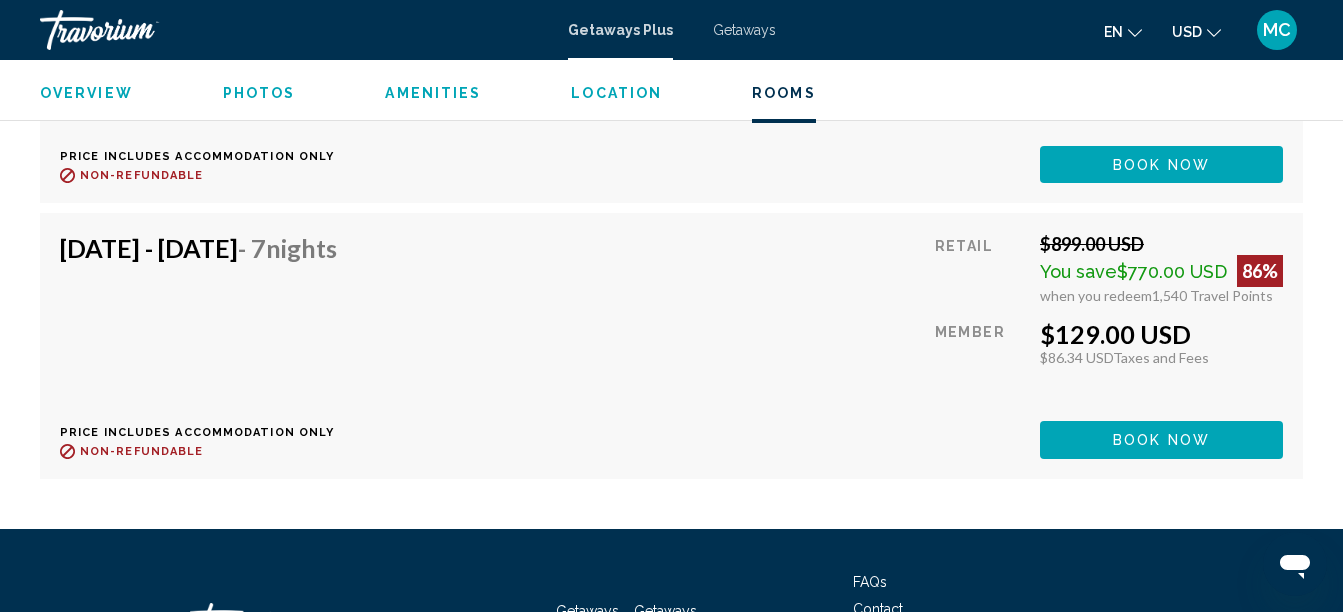 click on "Book now" at bounding box center [1161, -2314] 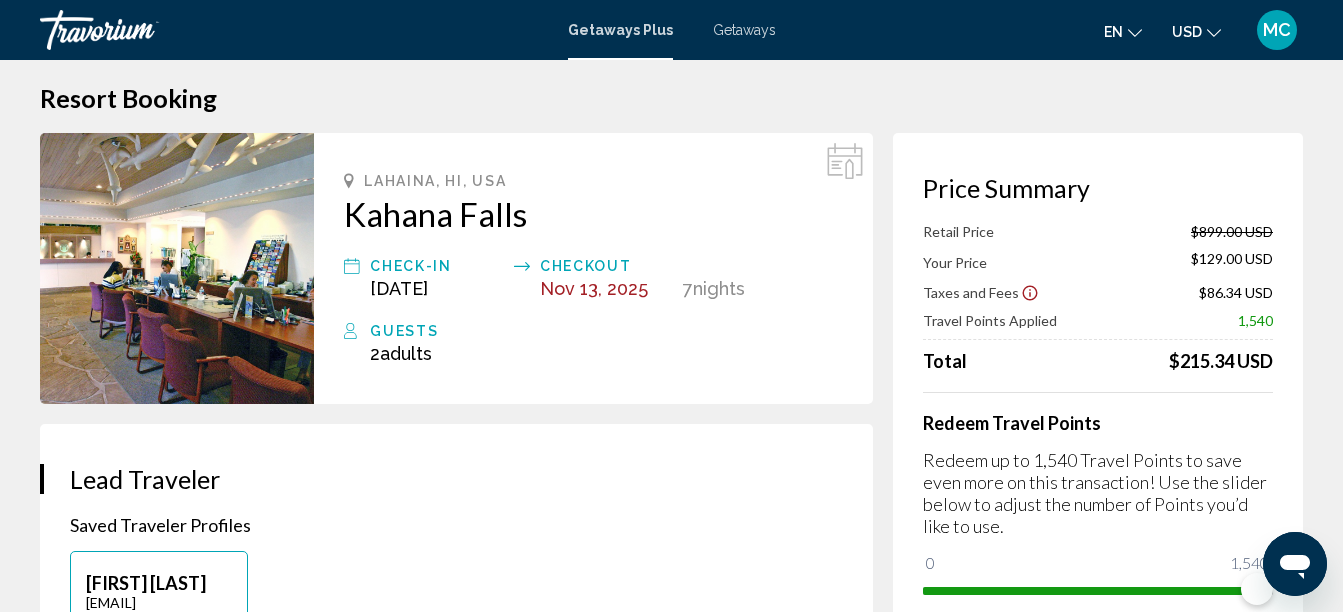 scroll, scrollTop: 14, scrollLeft: 0, axis: vertical 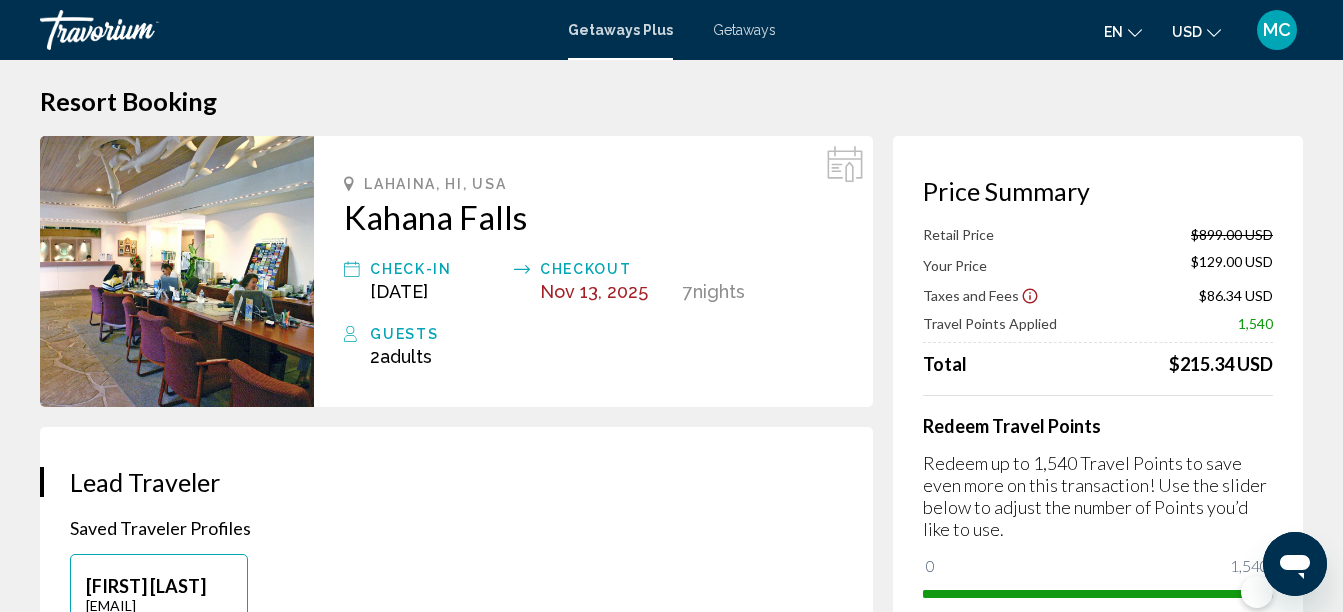 click on "Guests" at bounding box center (606, 334) 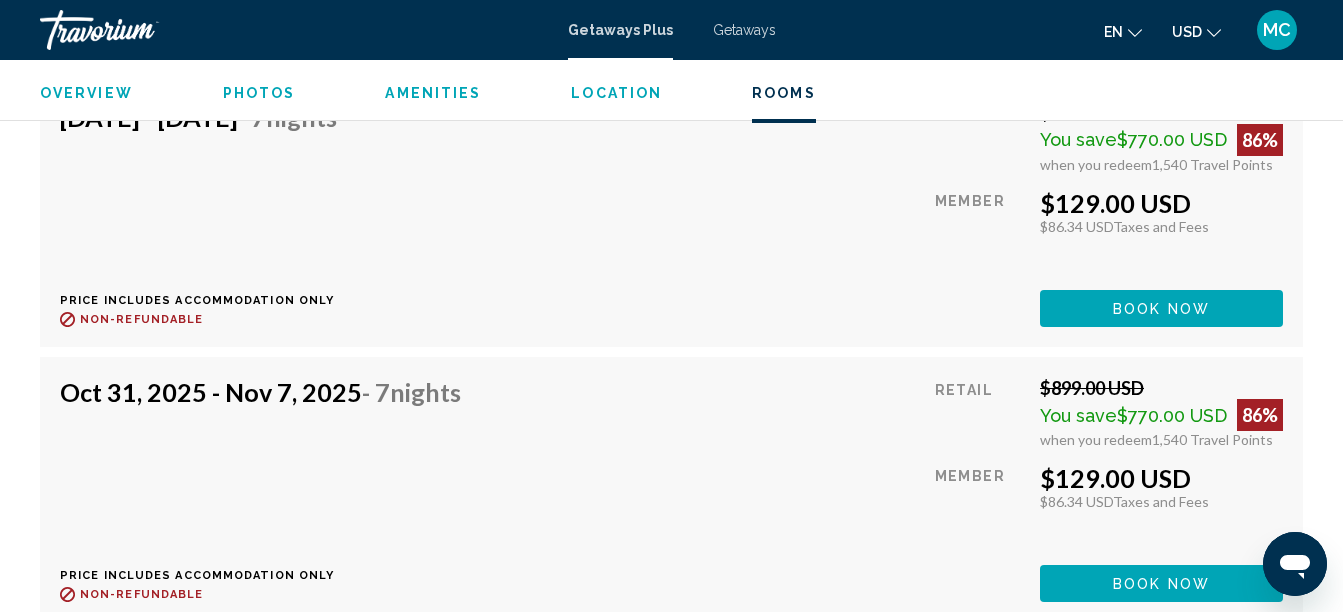 scroll, scrollTop: 5695, scrollLeft: 0, axis: vertical 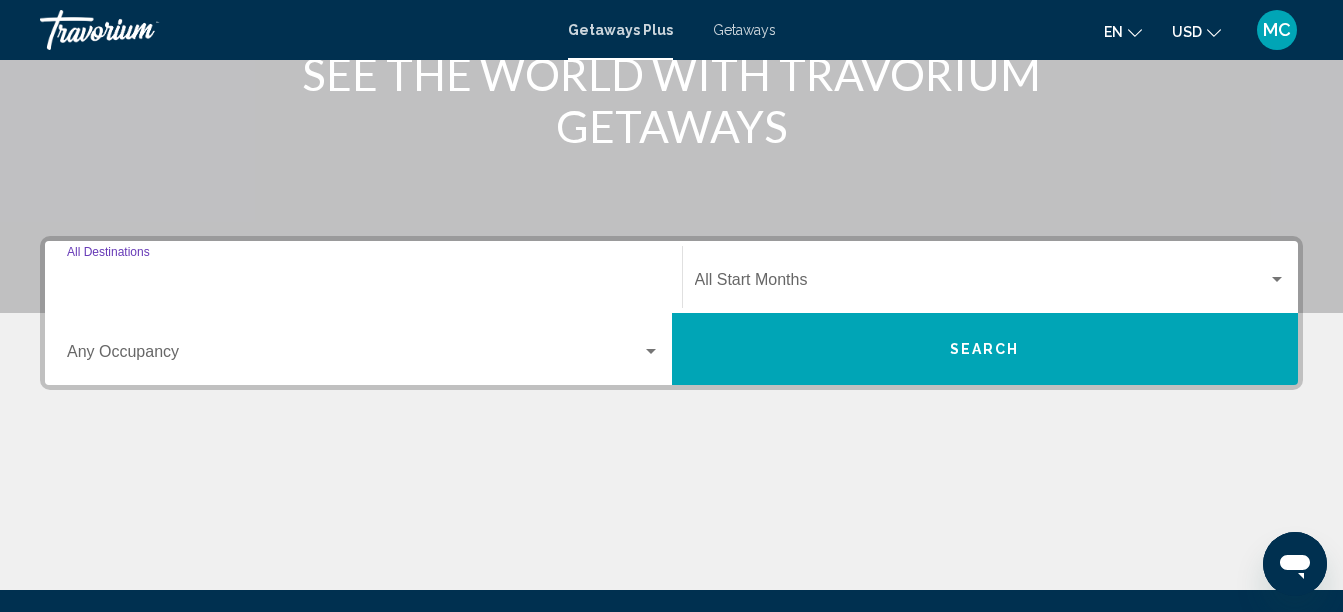 click on "Destination All Destinations" at bounding box center [363, 284] 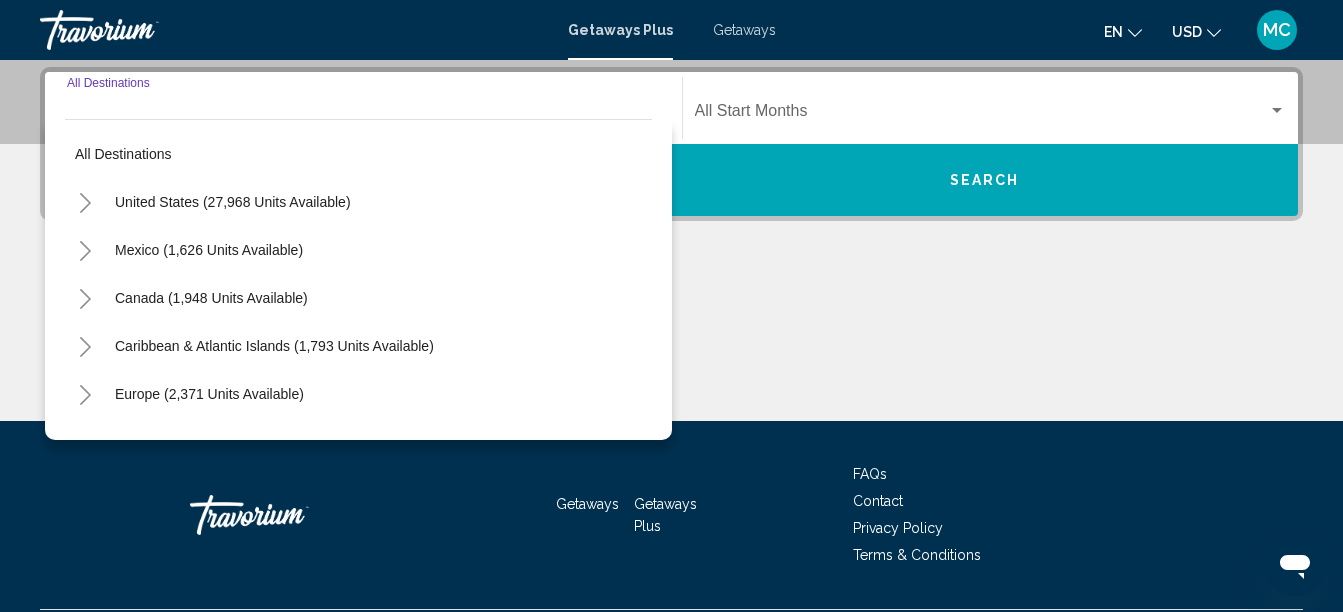 scroll, scrollTop: 458, scrollLeft: 0, axis: vertical 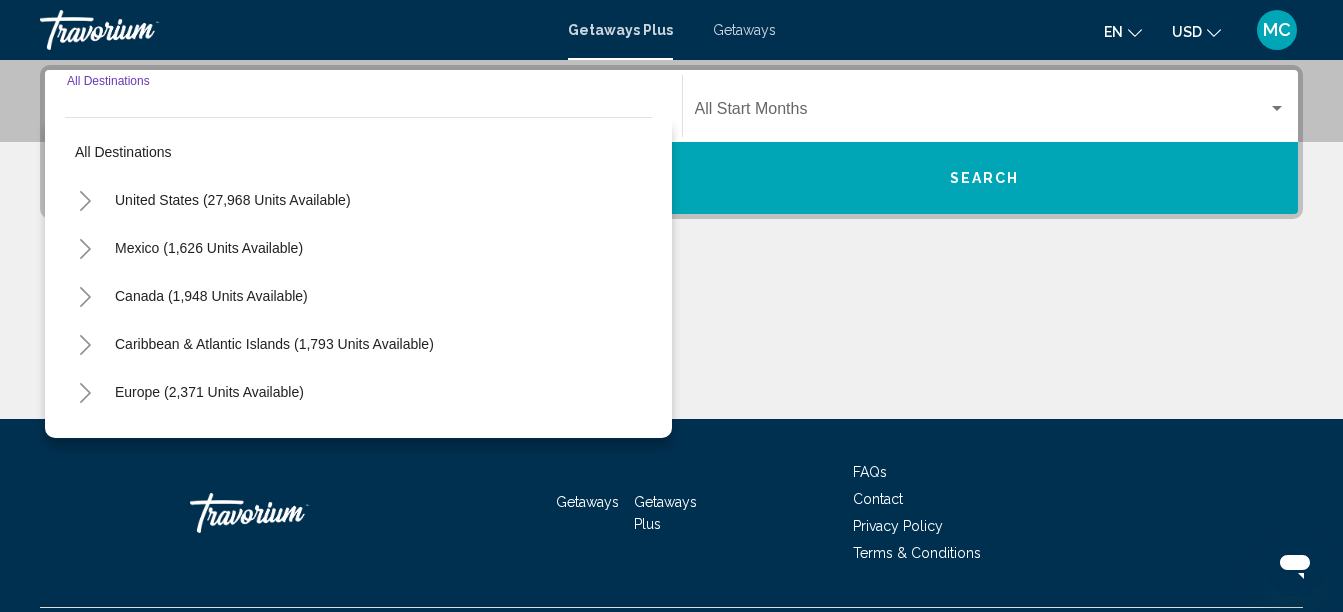 click 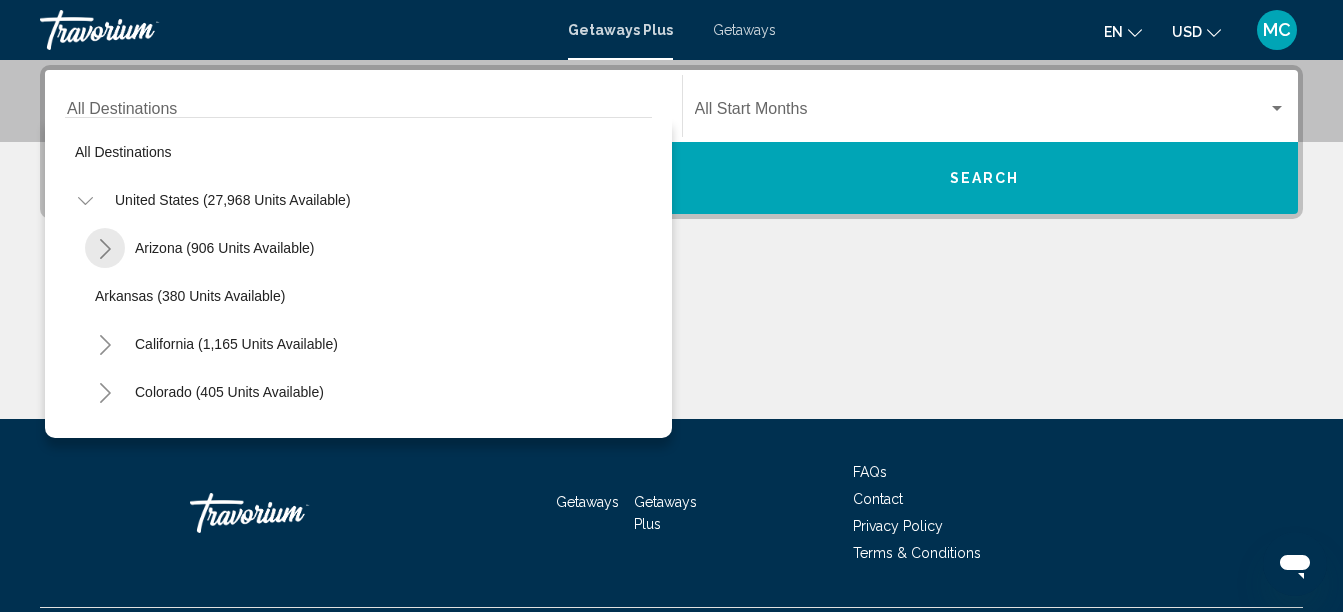 click 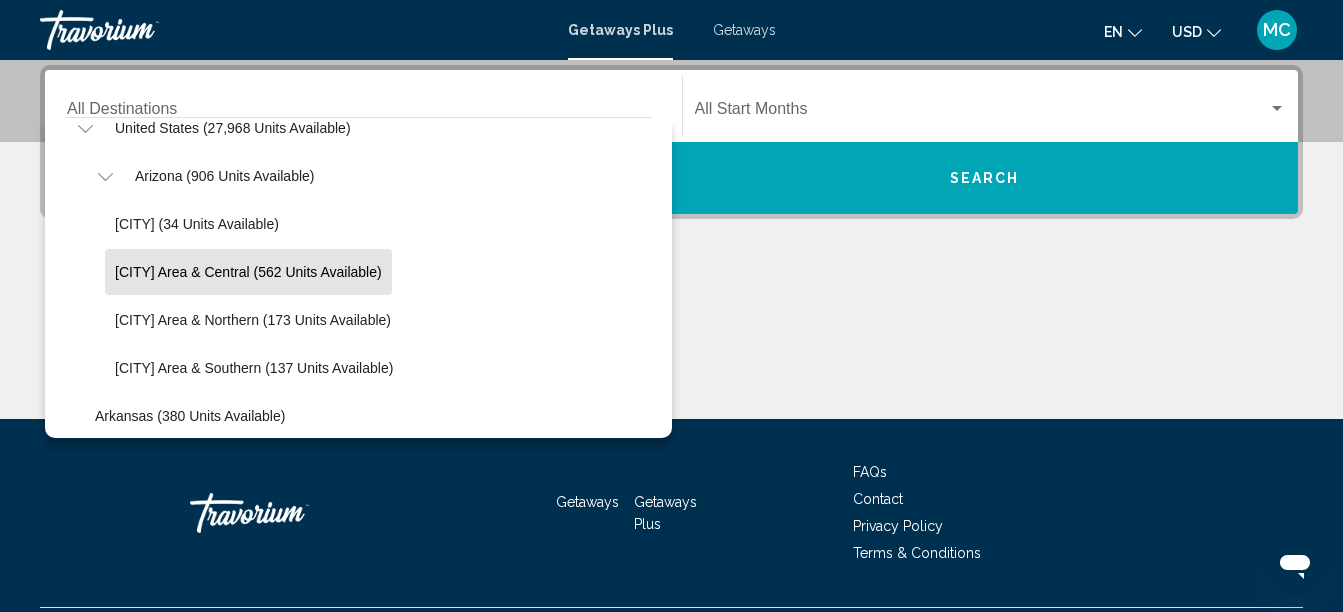 scroll, scrollTop: 78, scrollLeft: 0, axis: vertical 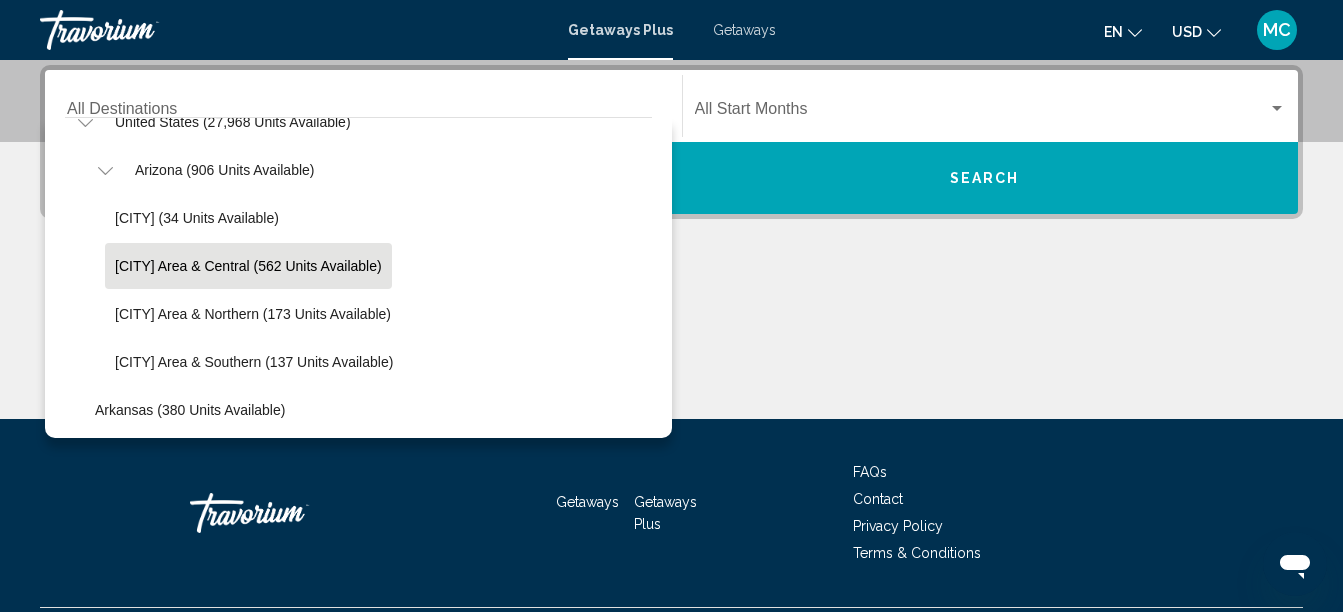 click on "Phoenix Area & Central (562 units available)" 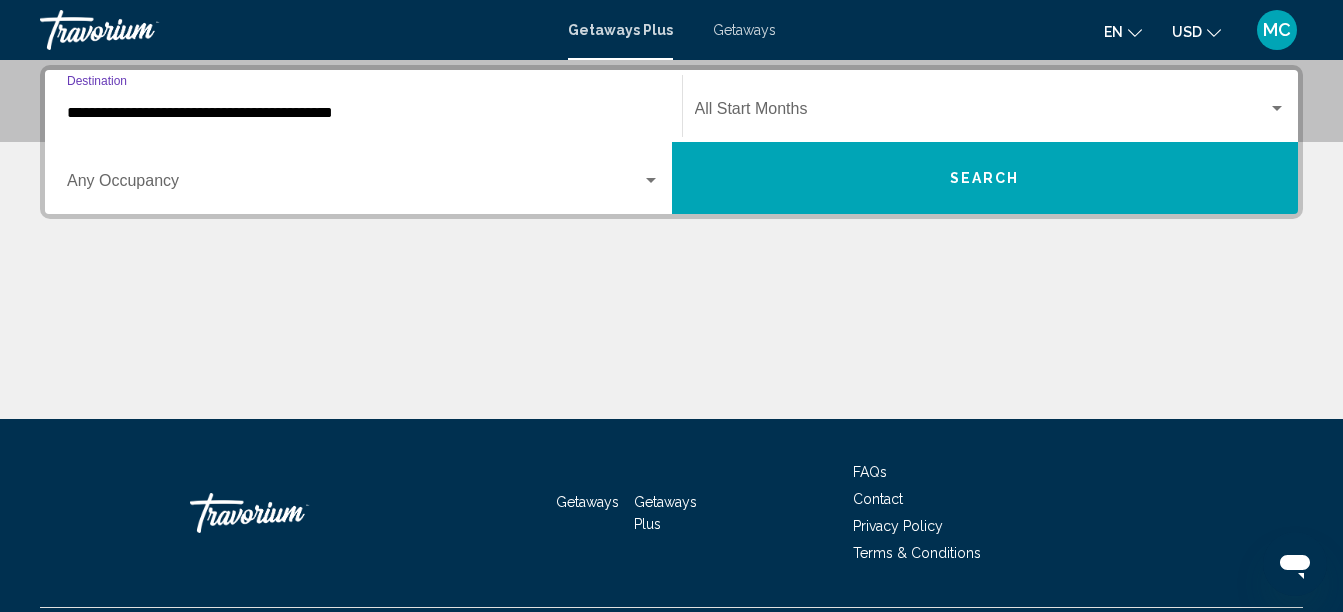 scroll, scrollTop: 315, scrollLeft: 0, axis: vertical 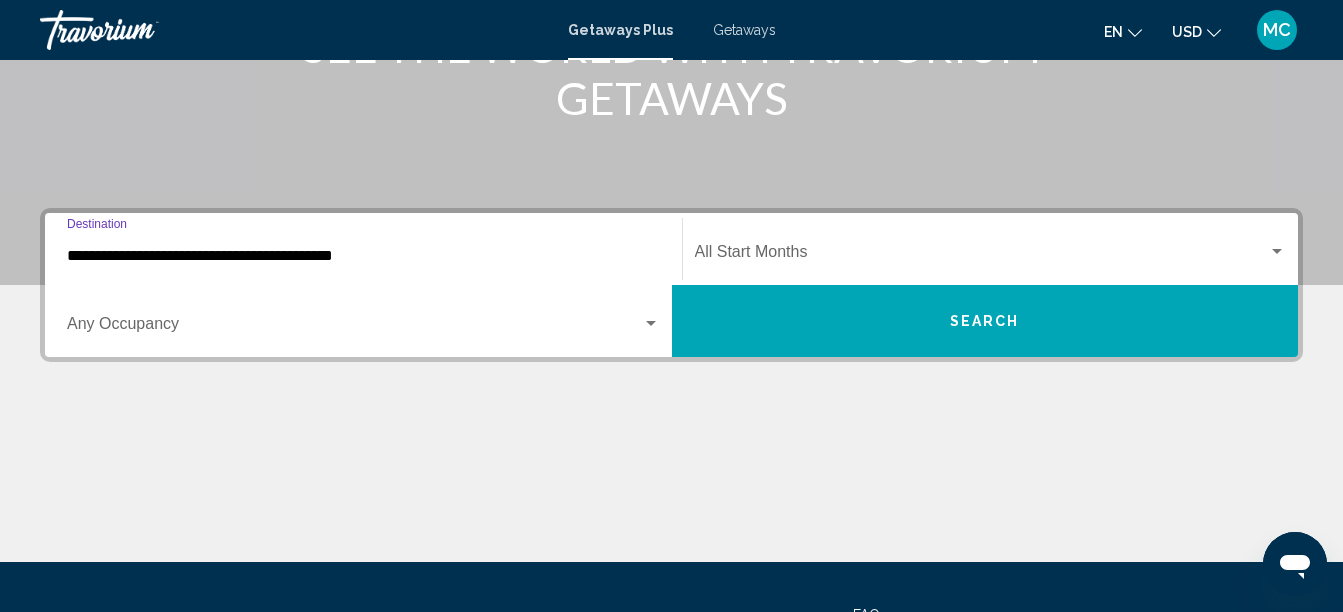 click at bounding box center [982, 256] 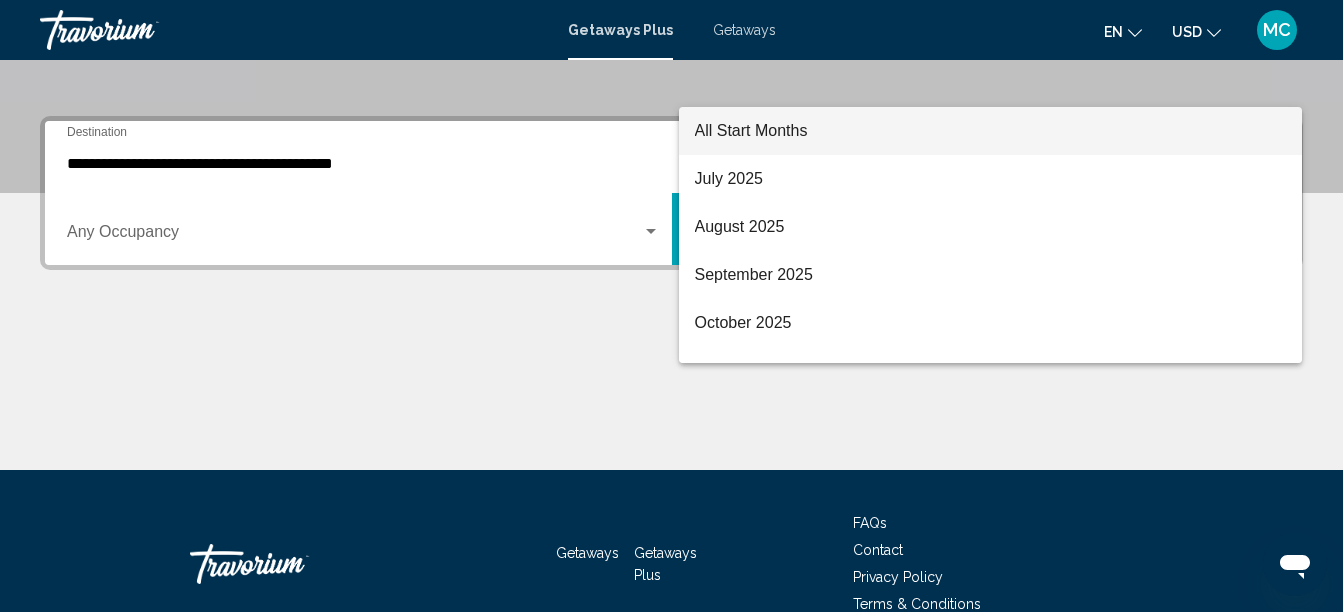 scroll, scrollTop: 458, scrollLeft: 0, axis: vertical 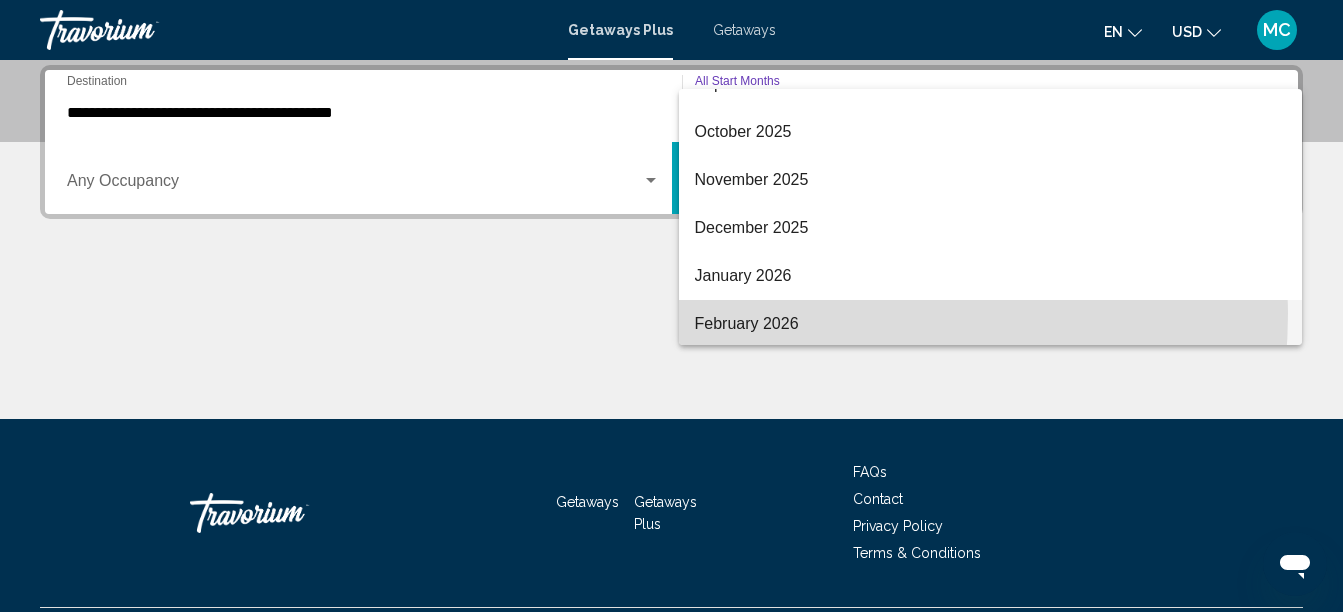 click on "February 2026" at bounding box center (991, 324) 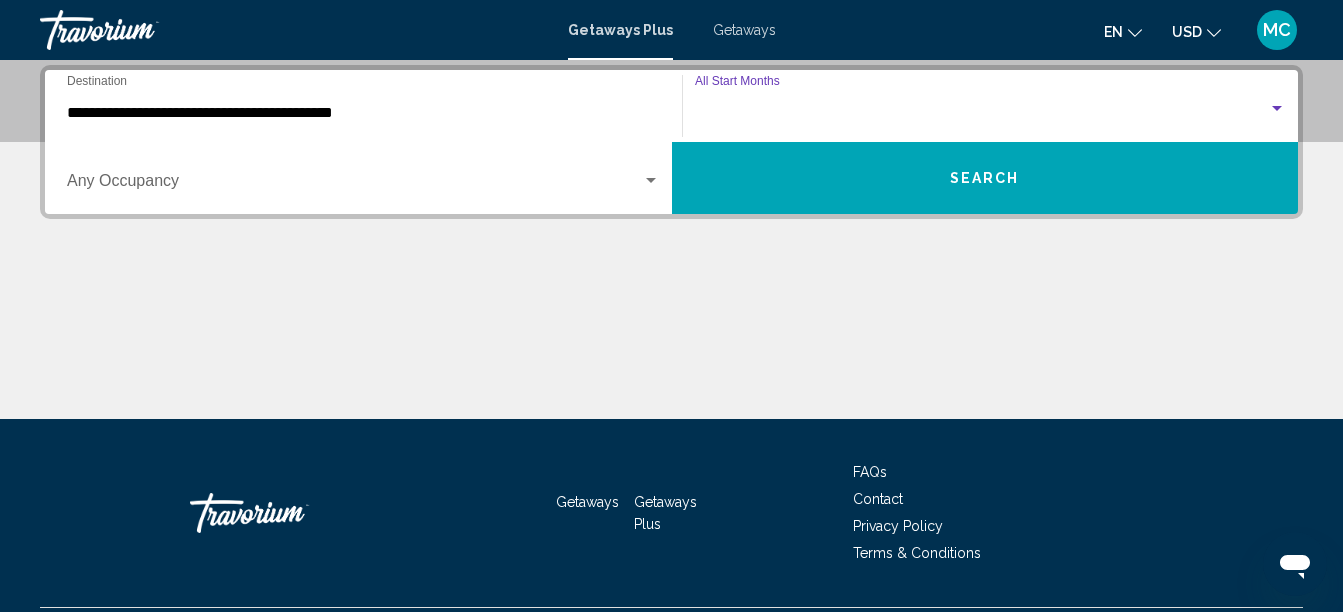 scroll, scrollTop: 176, scrollLeft: 0, axis: vertical 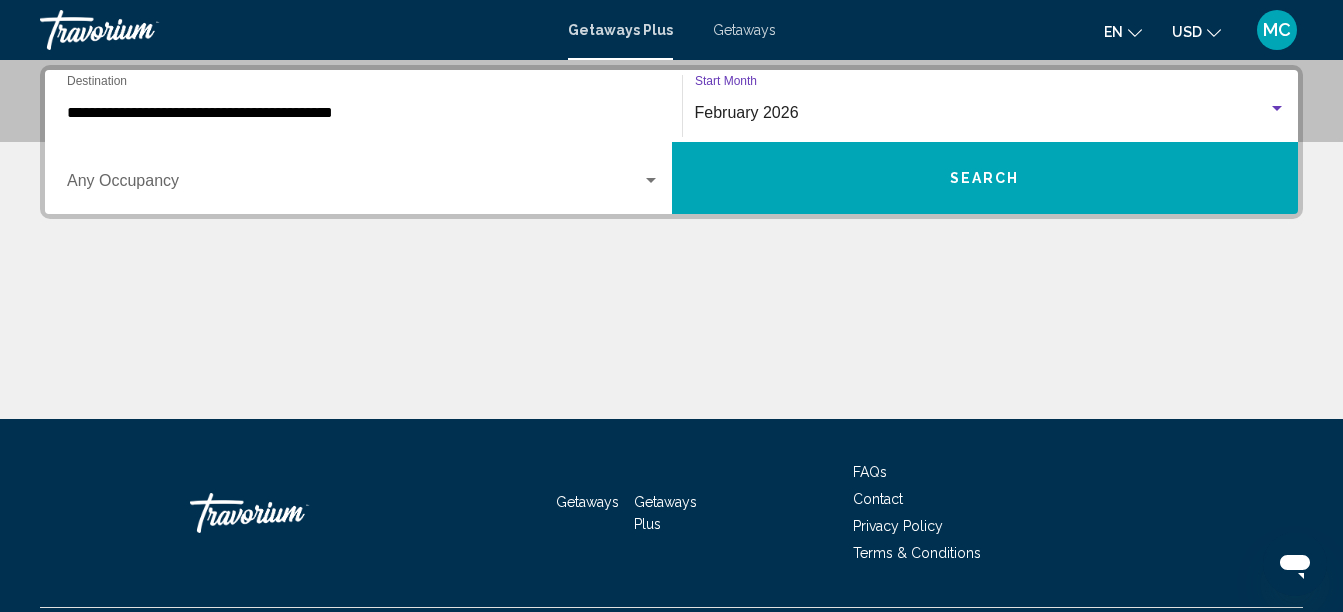 click on "Search" at bounding box center [985, 178] 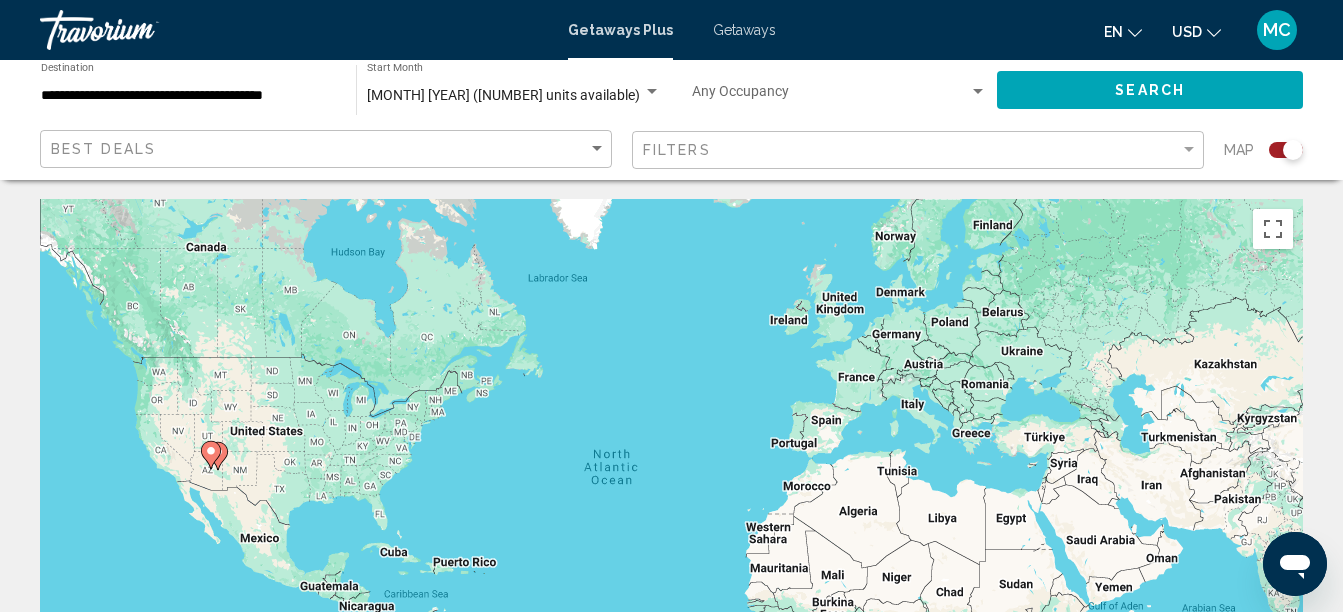 scroll, scrollTop: 0, scrollLeft: 0, axis: both 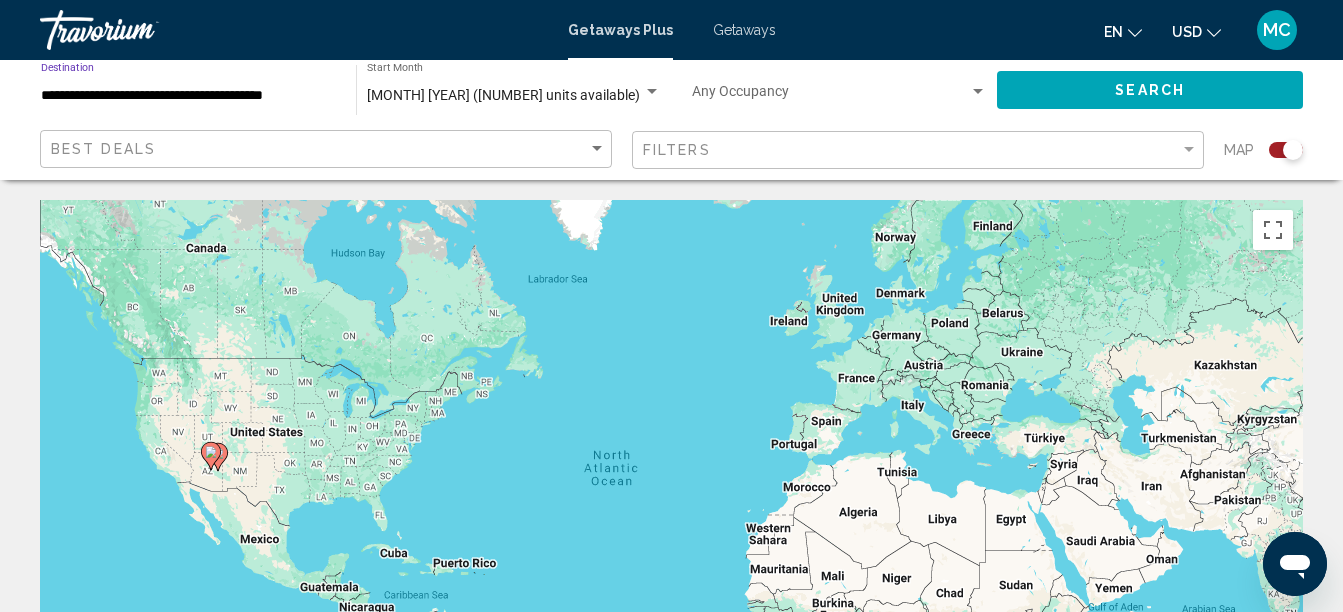 click on "**********" at bounding box center [188, 96] 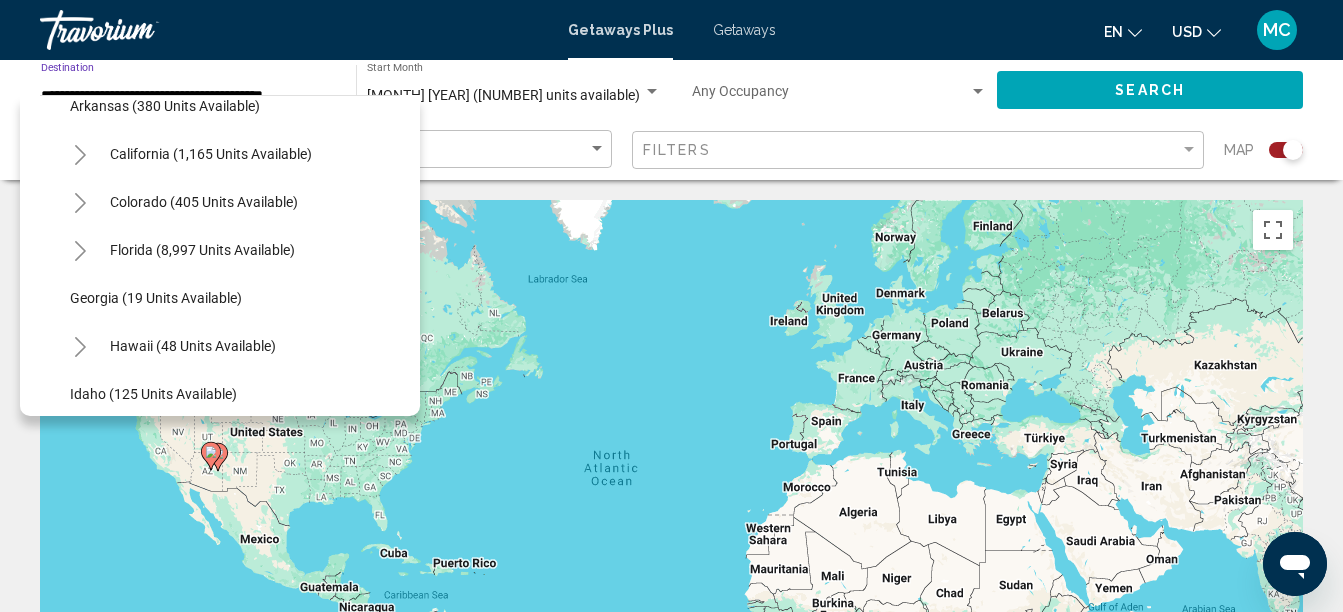 scroll, scrollTop: 361, scrollLeft: 0, axis: vertical 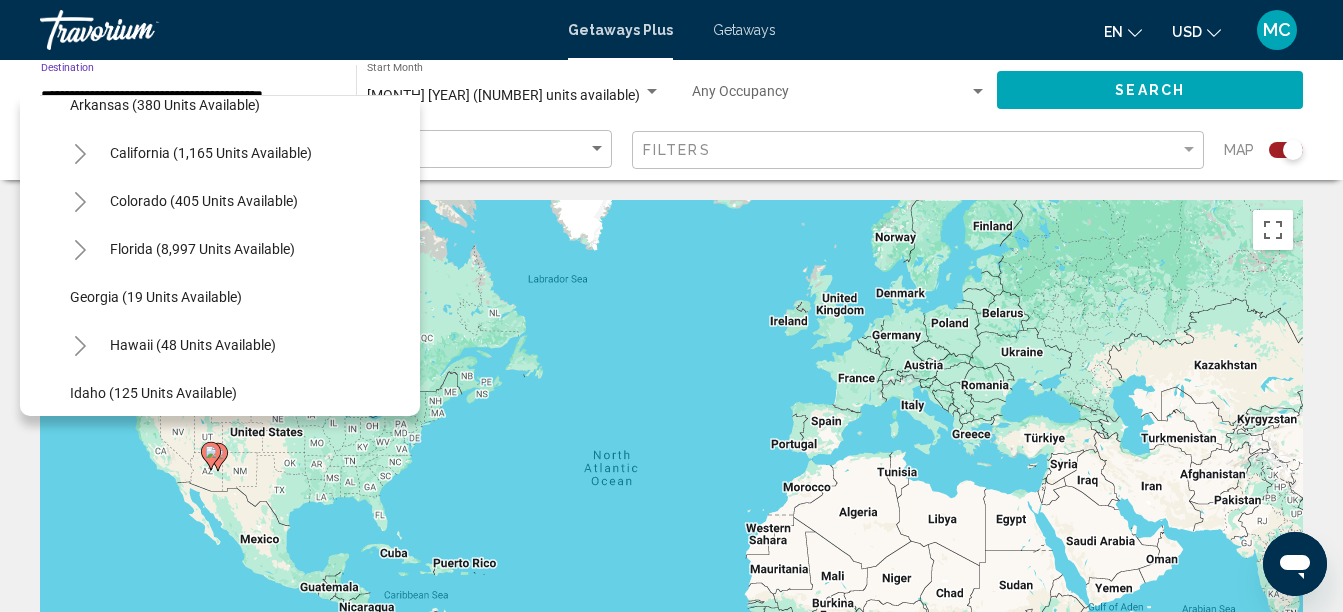 click 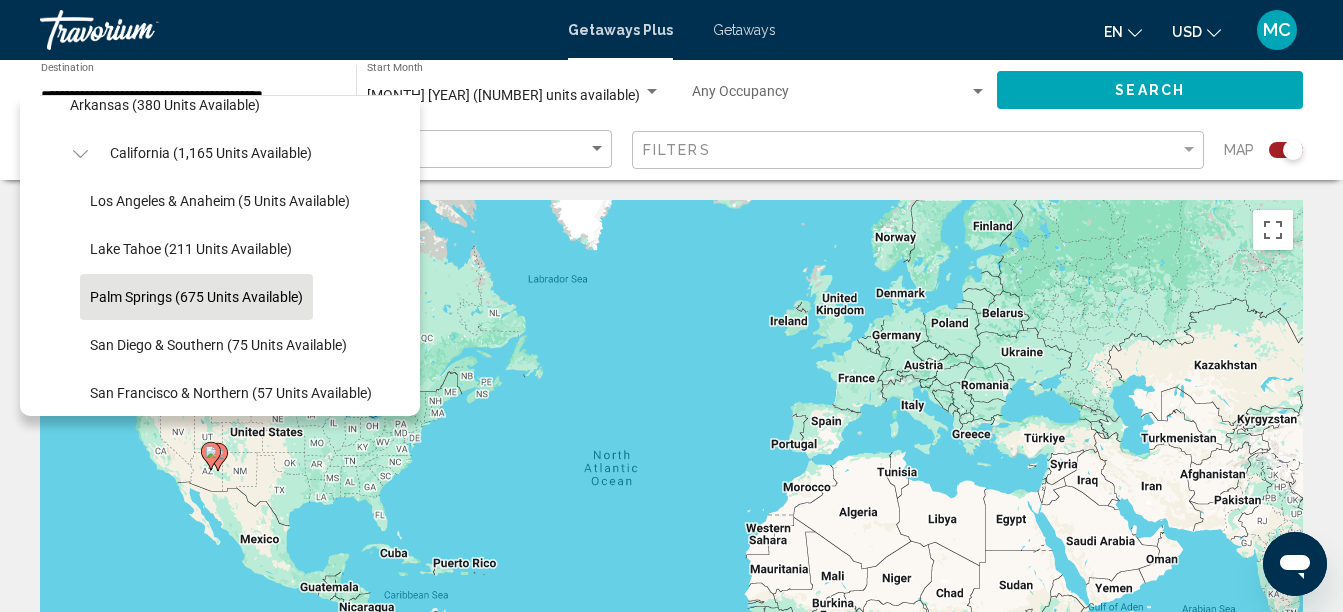 scroll, scrollTop: 438, scrollLeft: 0, axis: vertical 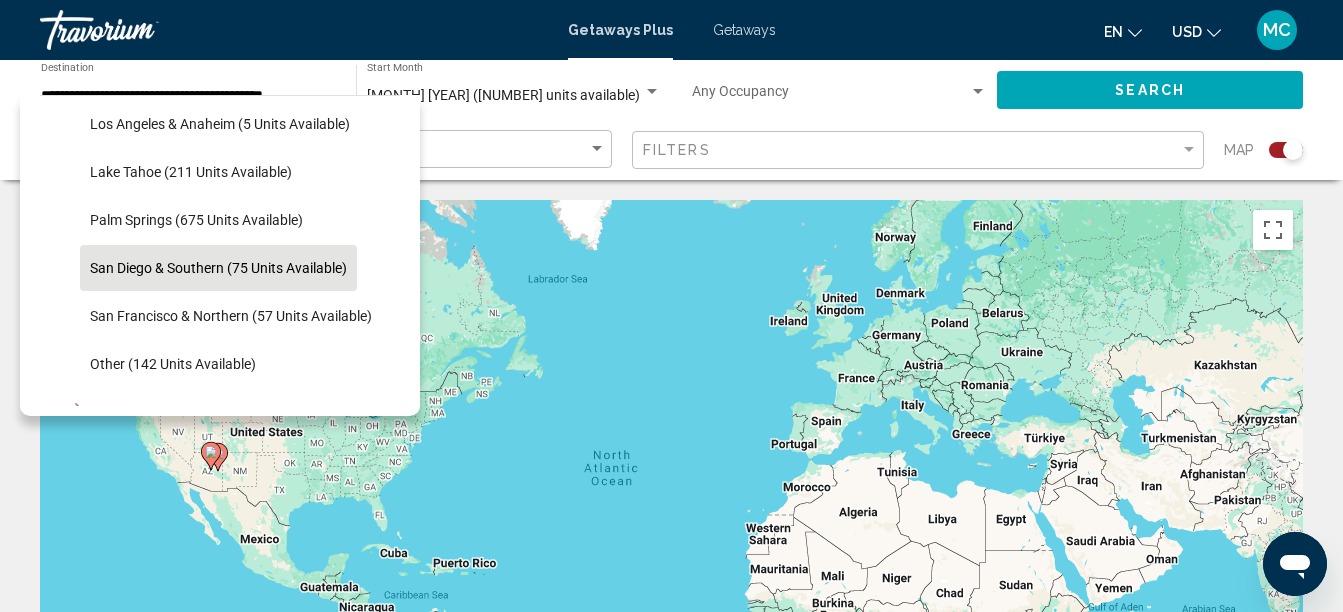 click on "San Diego & Southern (75 units available)" 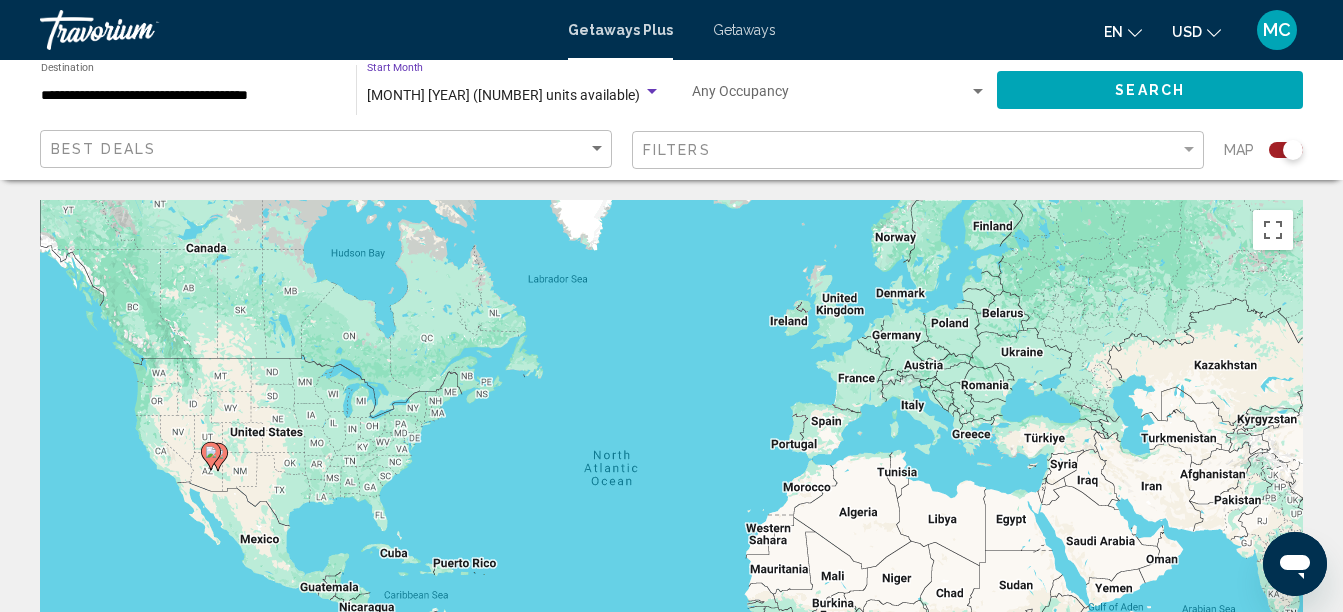 click on "February 2026 (2 units available)" at bounding box center [503, 95] 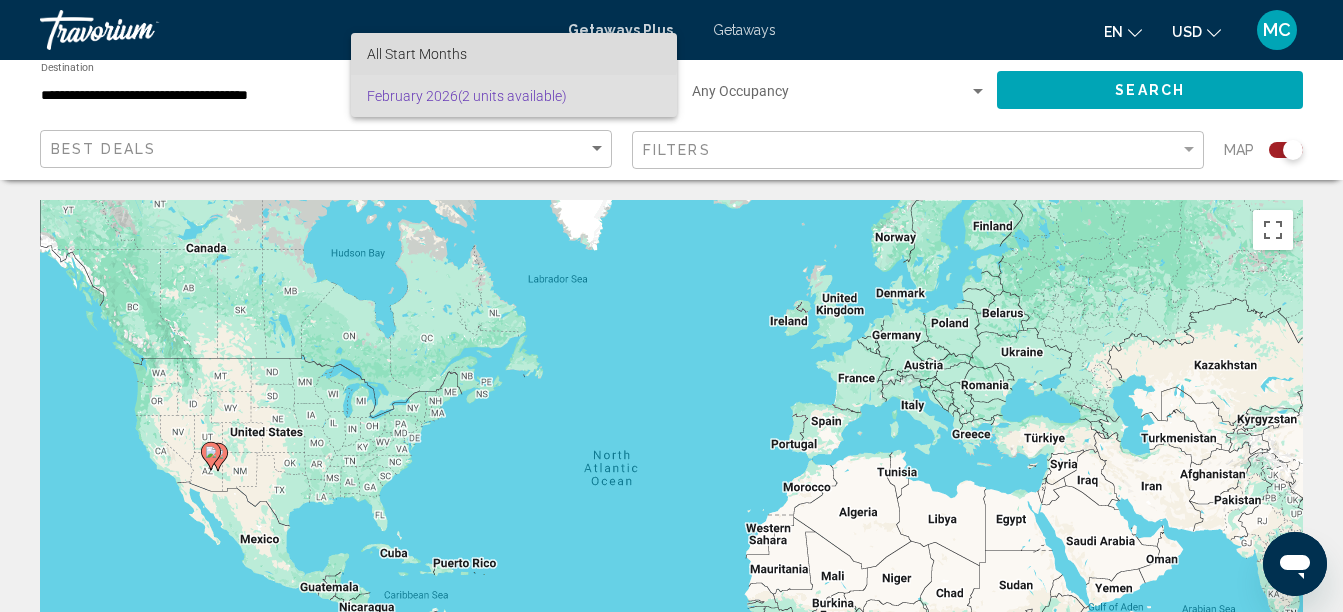 click on "All Start Months" at bounding box center (417, 54) 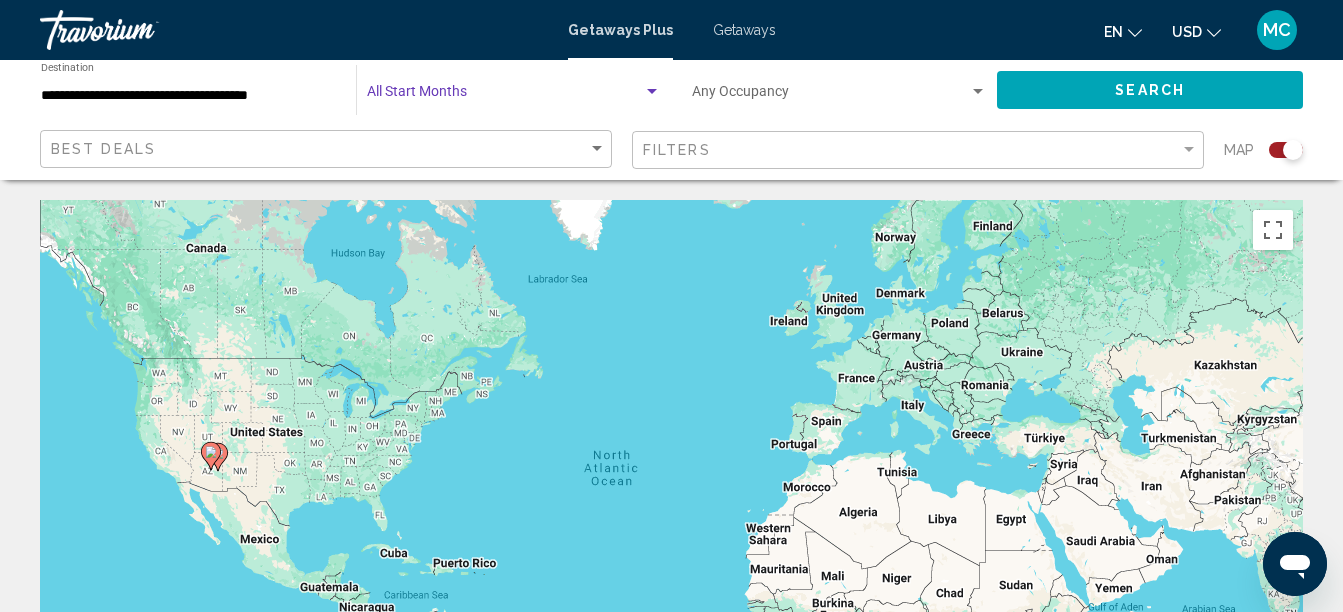 click at bounding box center [505, 96] 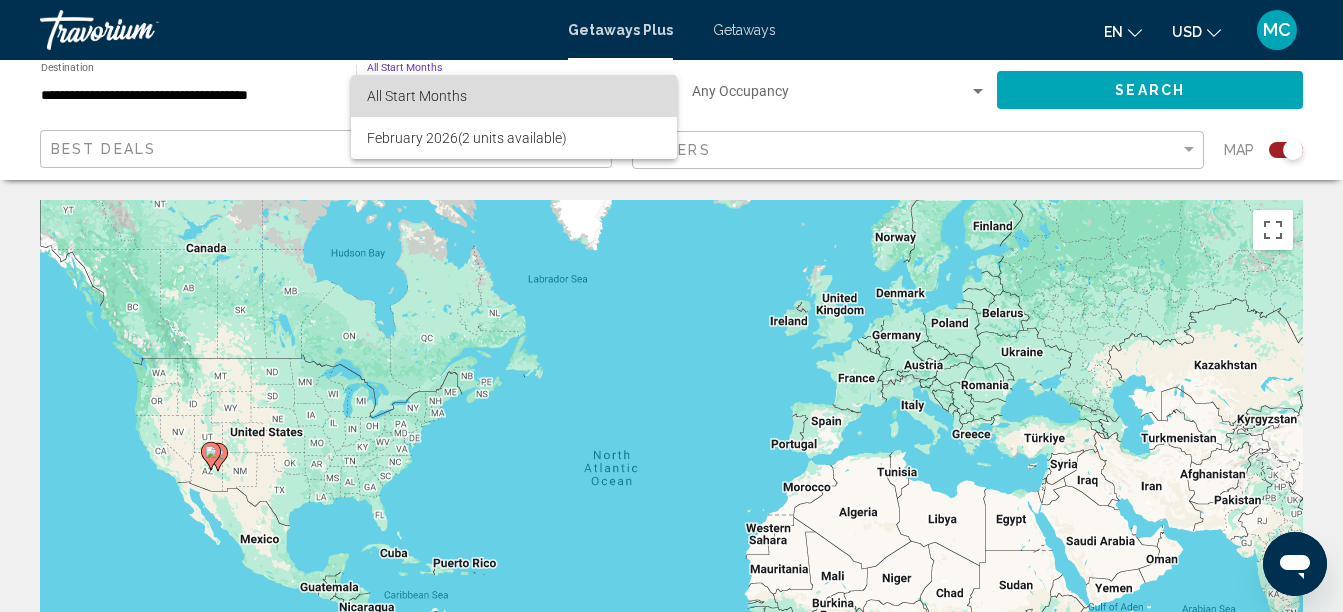 click on "All Start Months" at bounding box center (417, 96) 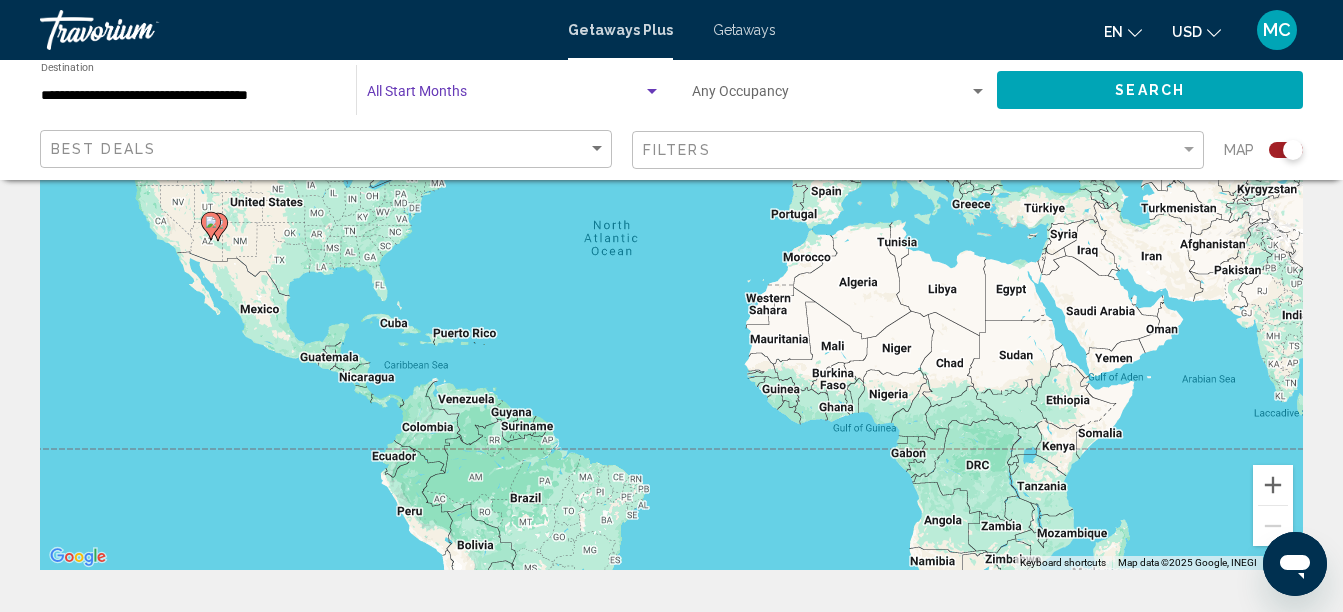 scroll, scrollTop: 0, scrollLeft: 0, axis: both 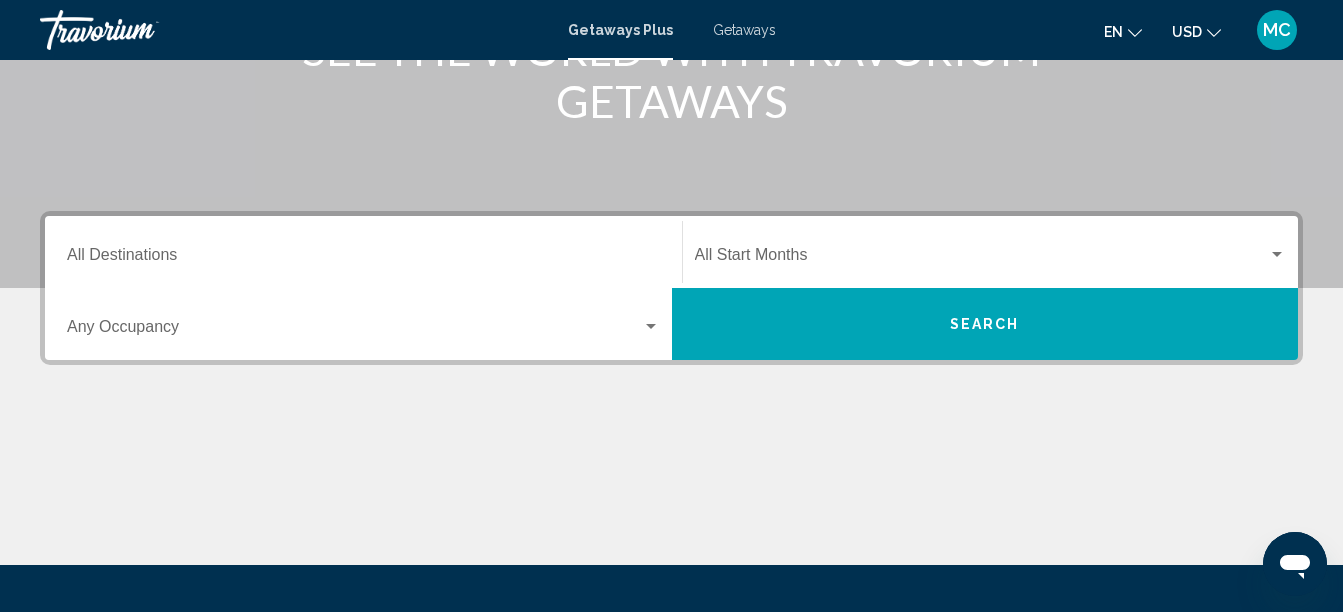 click on "Destination All Destinations" at bounding box center (363, 259) 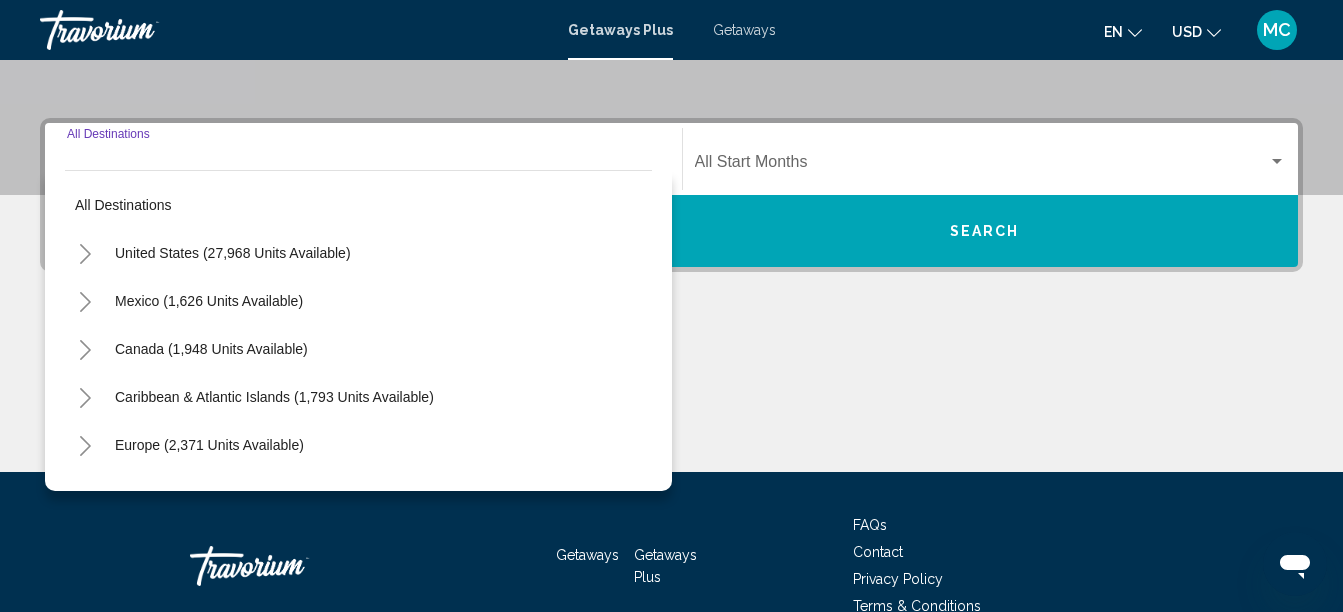 scroll, scrollTop: 458, scrollLeft: 0, axis: vertical 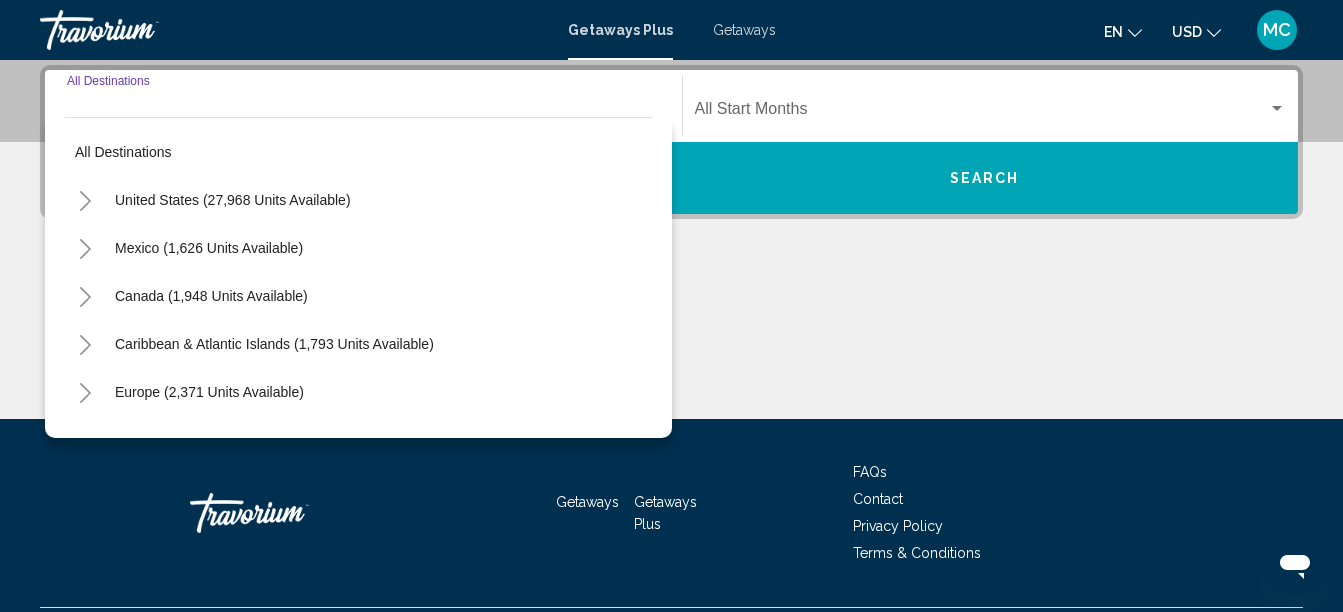click 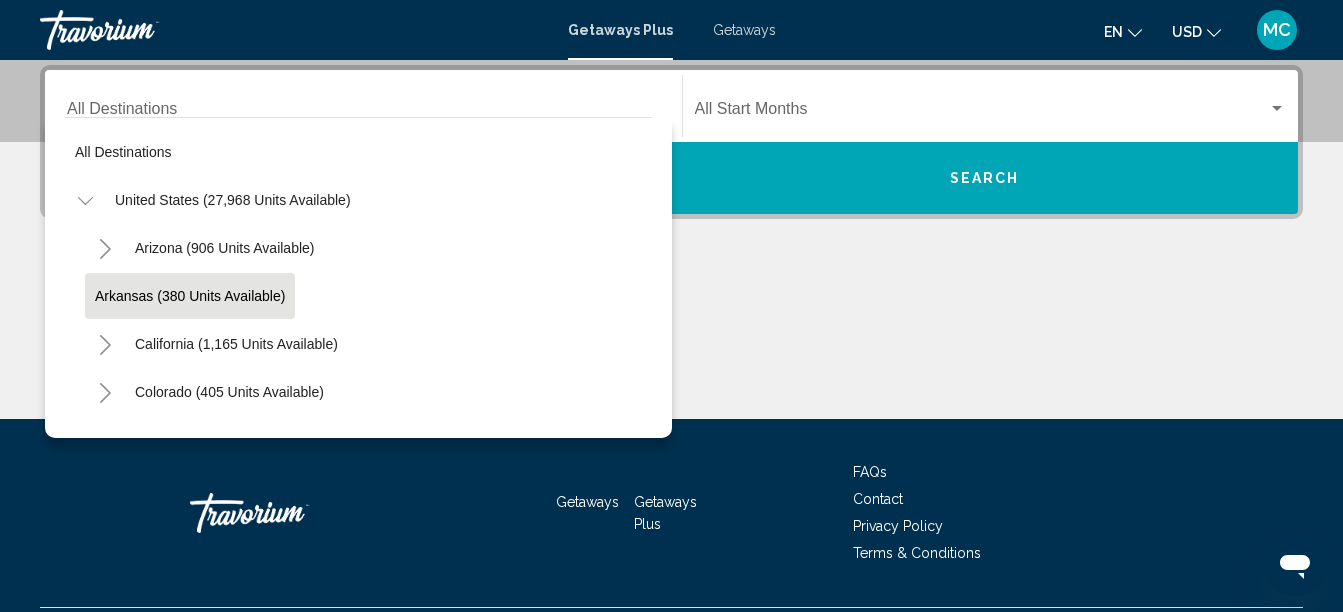 scroll, scrollTop: 131, scrollLeft: 0, axis: vertical 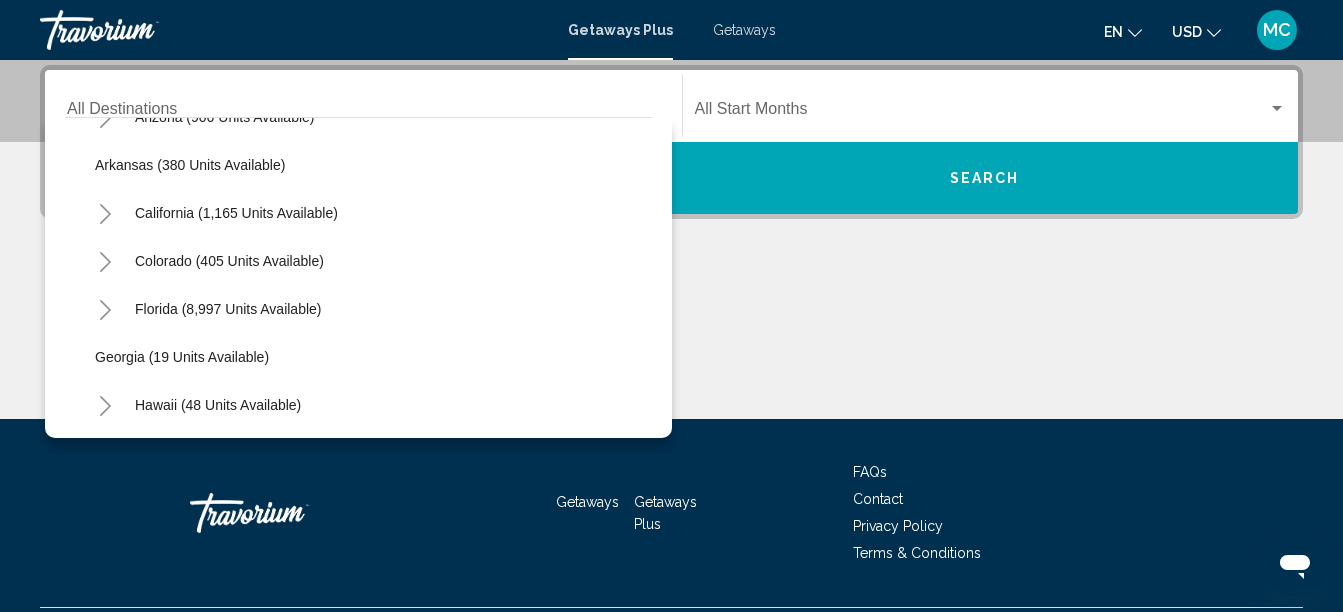 click 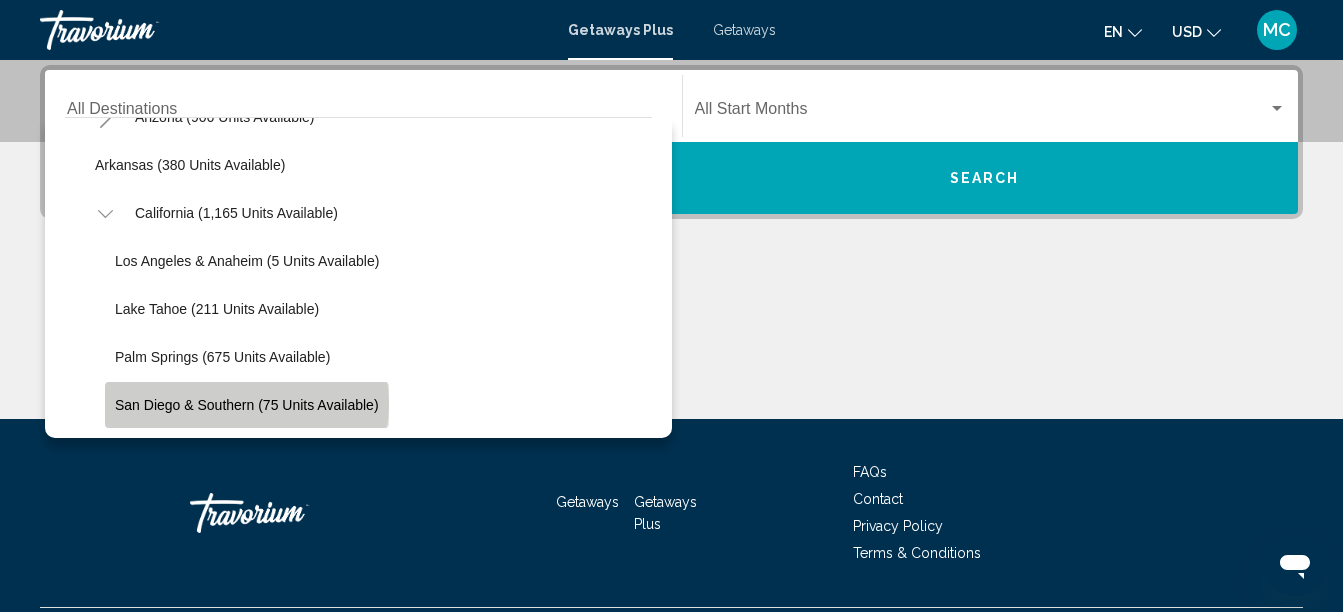 click on "San Diego & Southern (75 units available)" 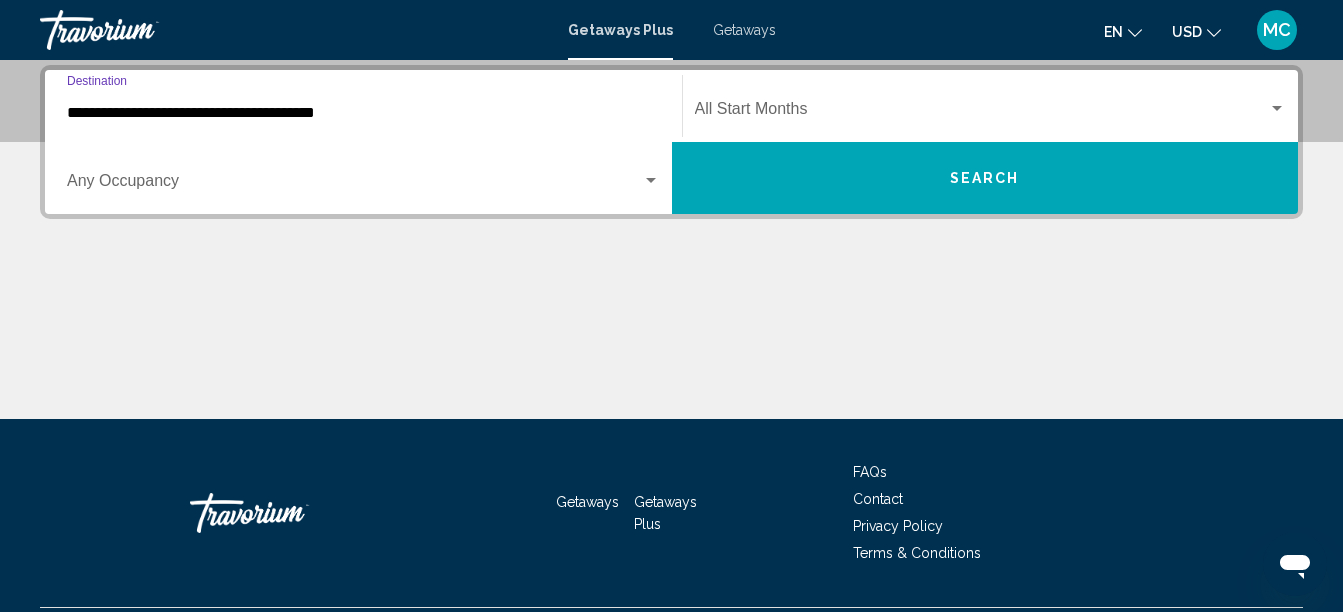 click at bounding box center (982, 113) 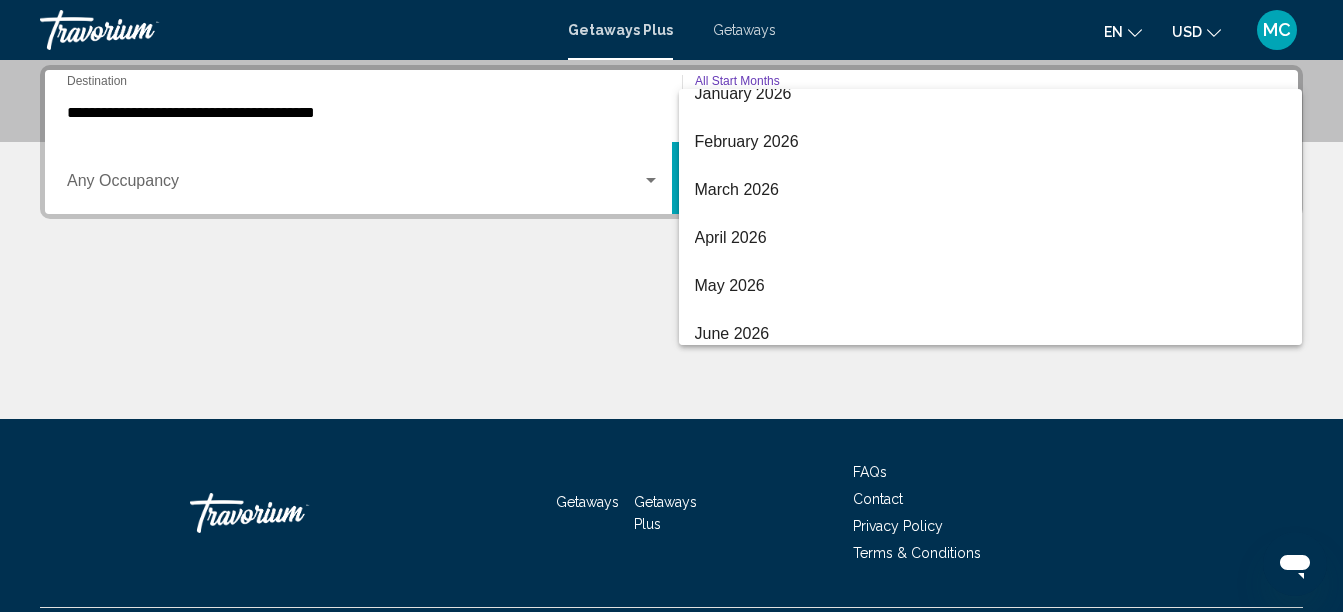 scroll, scrollTop: 416, scrollLeft: 0, axis: vertical 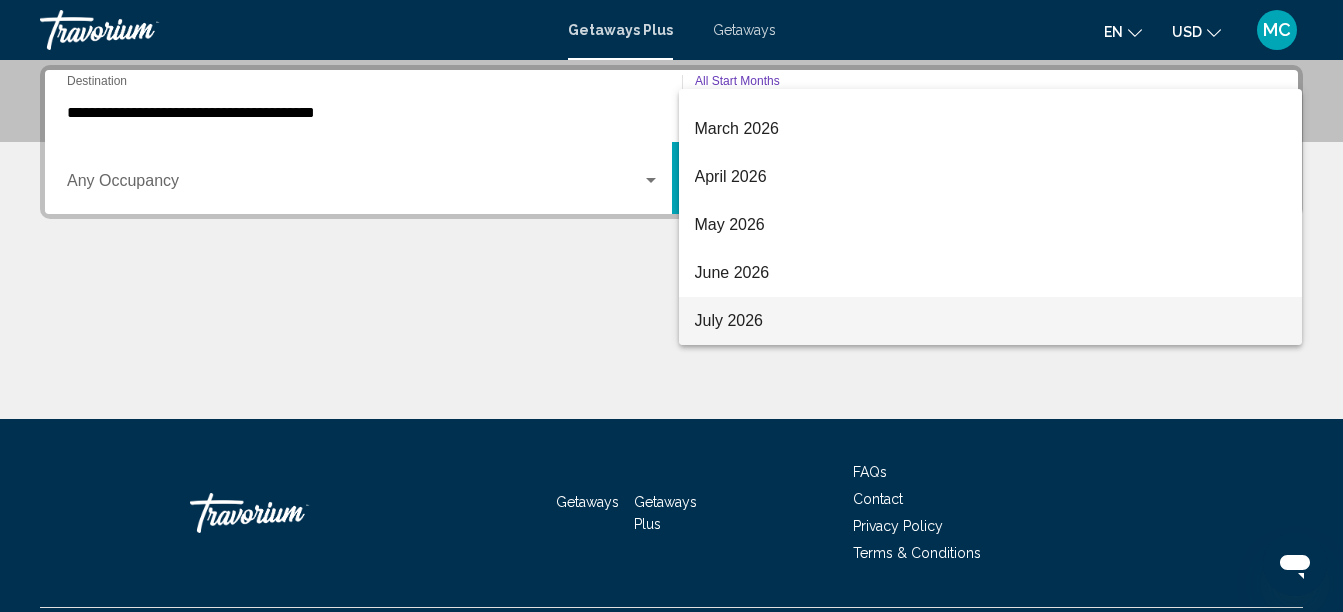 click on "July 2026" at bounding box center (991, 321) 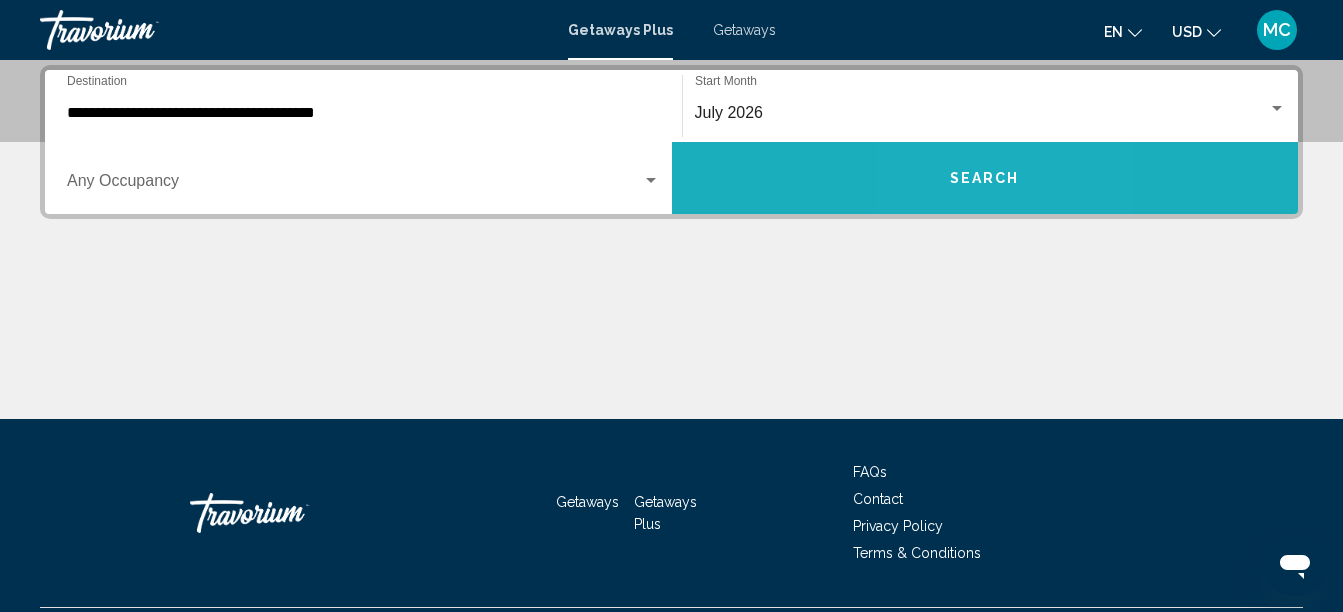 click on "Search" at bounding box center (985, 178) 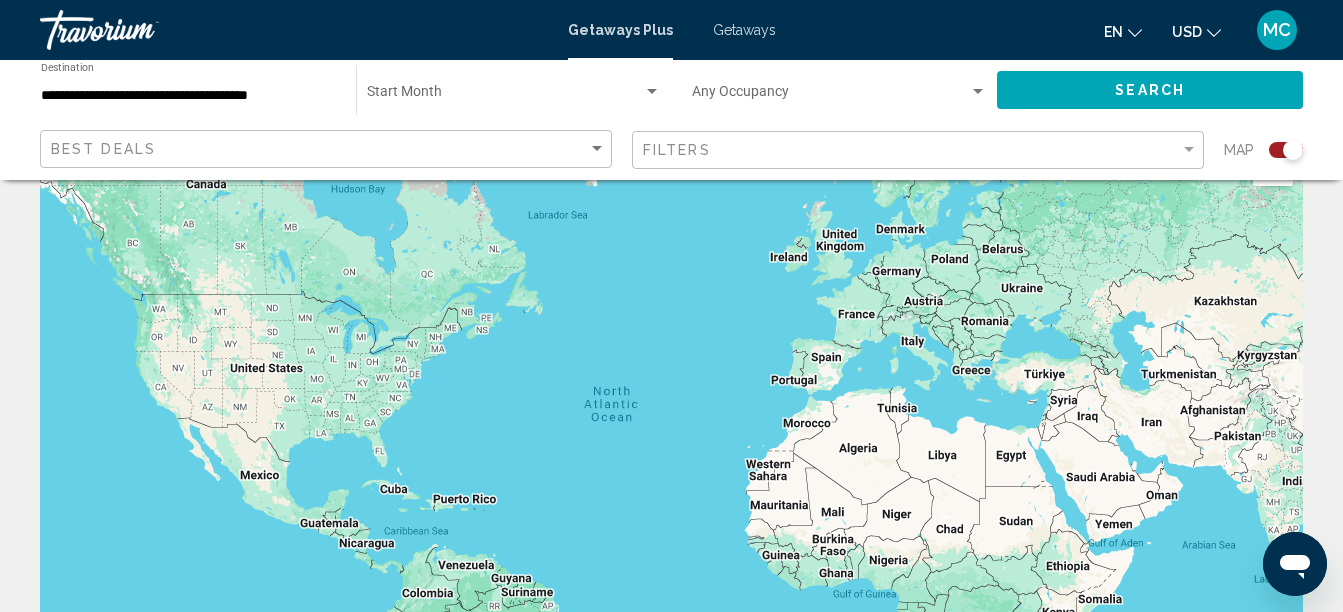 scroll, scrollTop: 0, scrollLeft: 0, axis: both 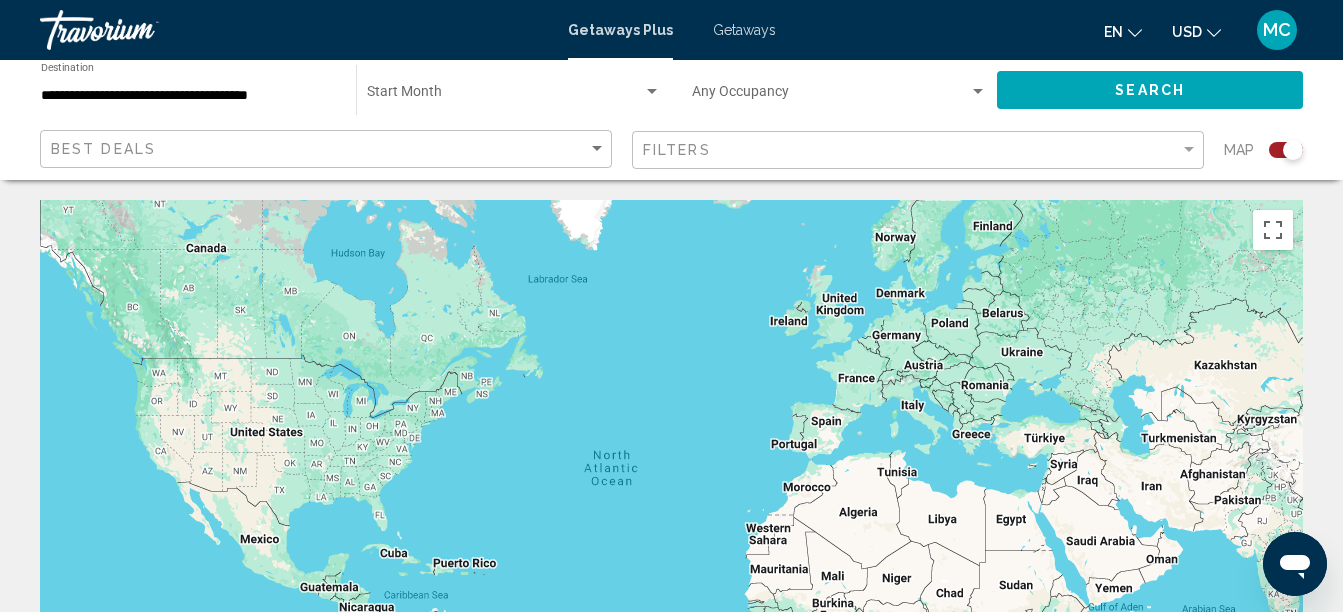 click on "**********" at bounding box center [188, 96] 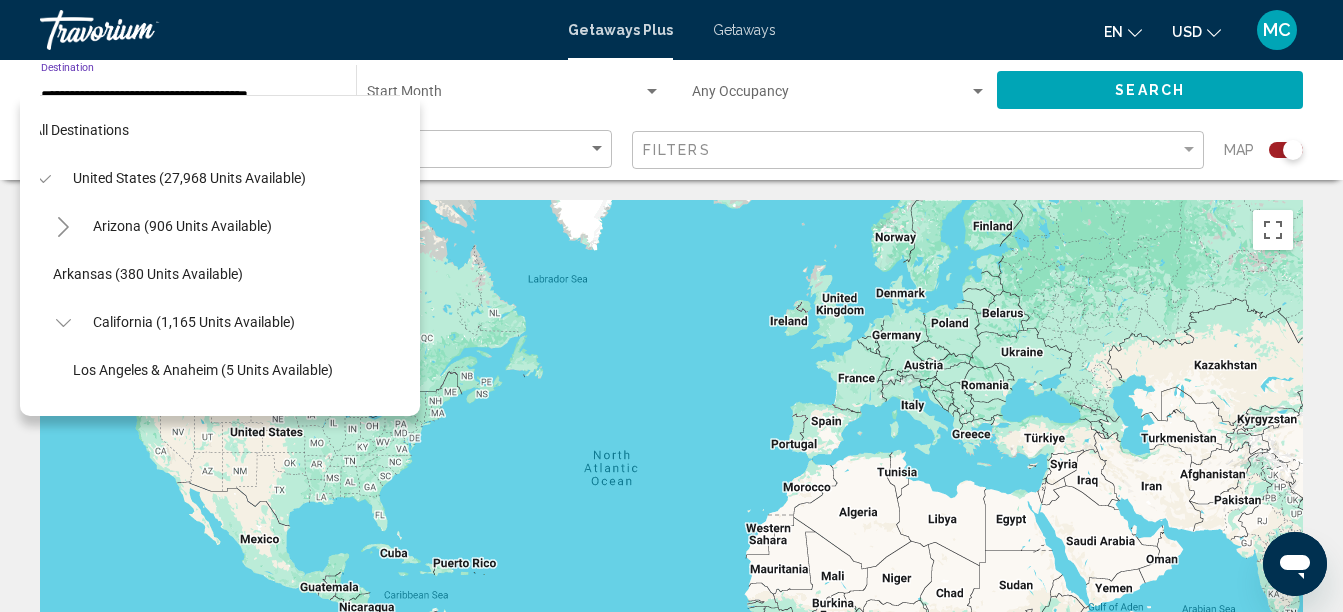 scroll, scrollTop: 0, scrollLeft: 21, axis: horizontal 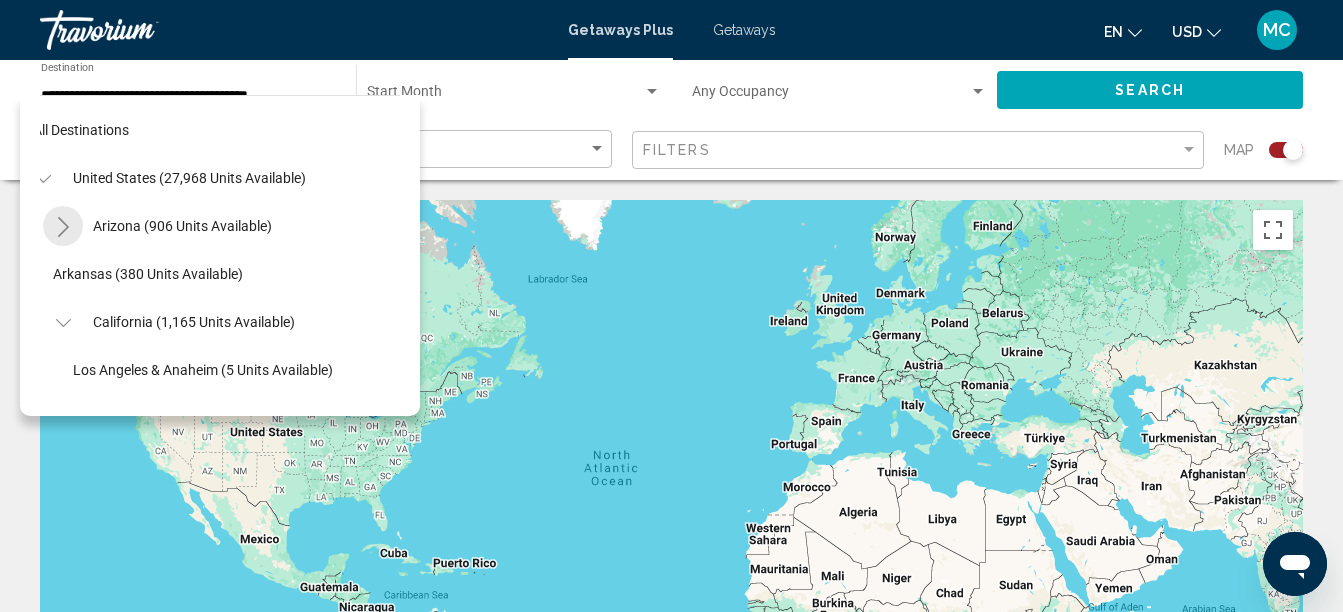 click 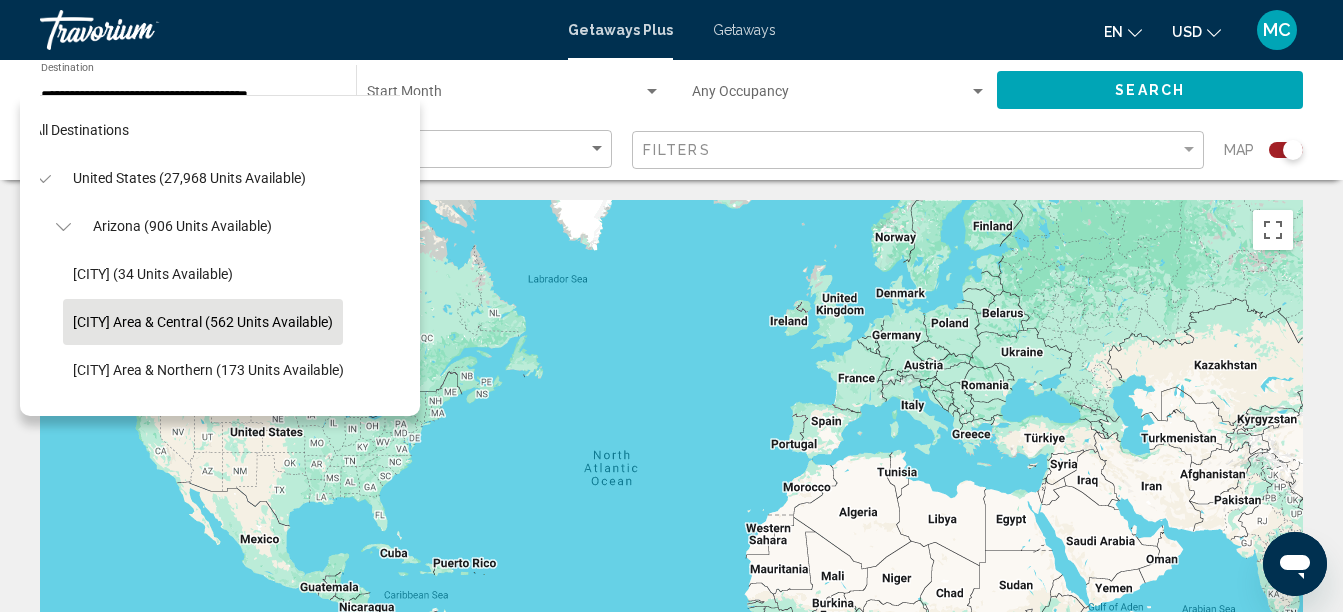 click on "[CITY] Area & Central (562 units available)" 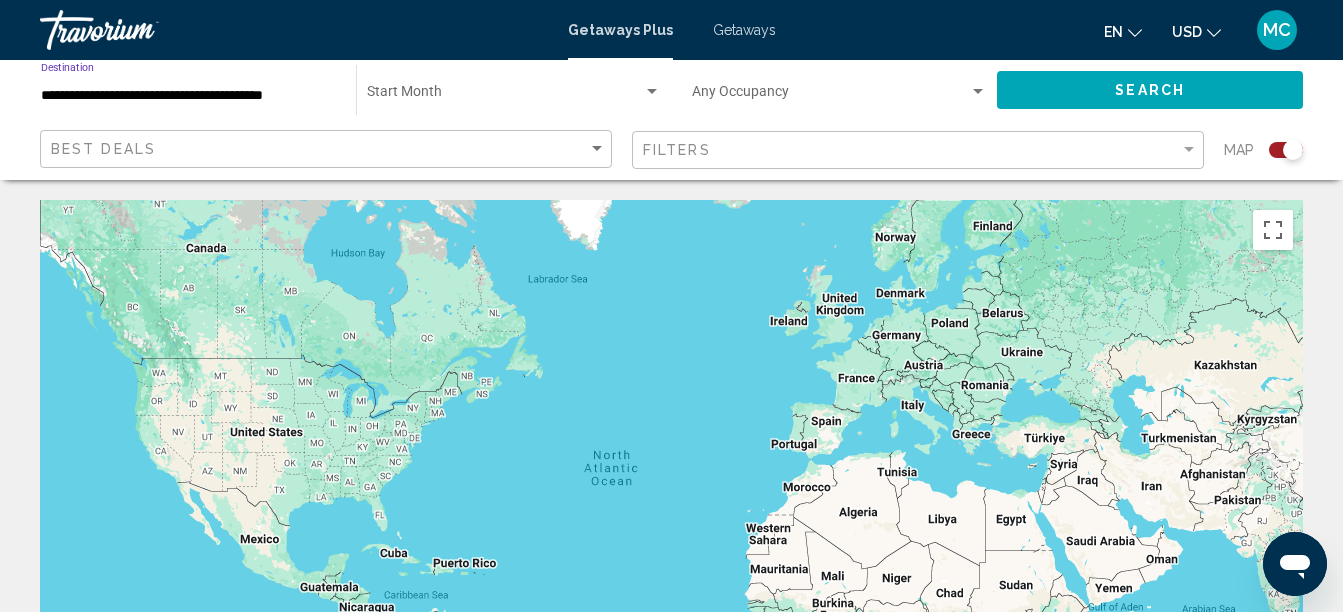 click at bounding box center [505, 96] 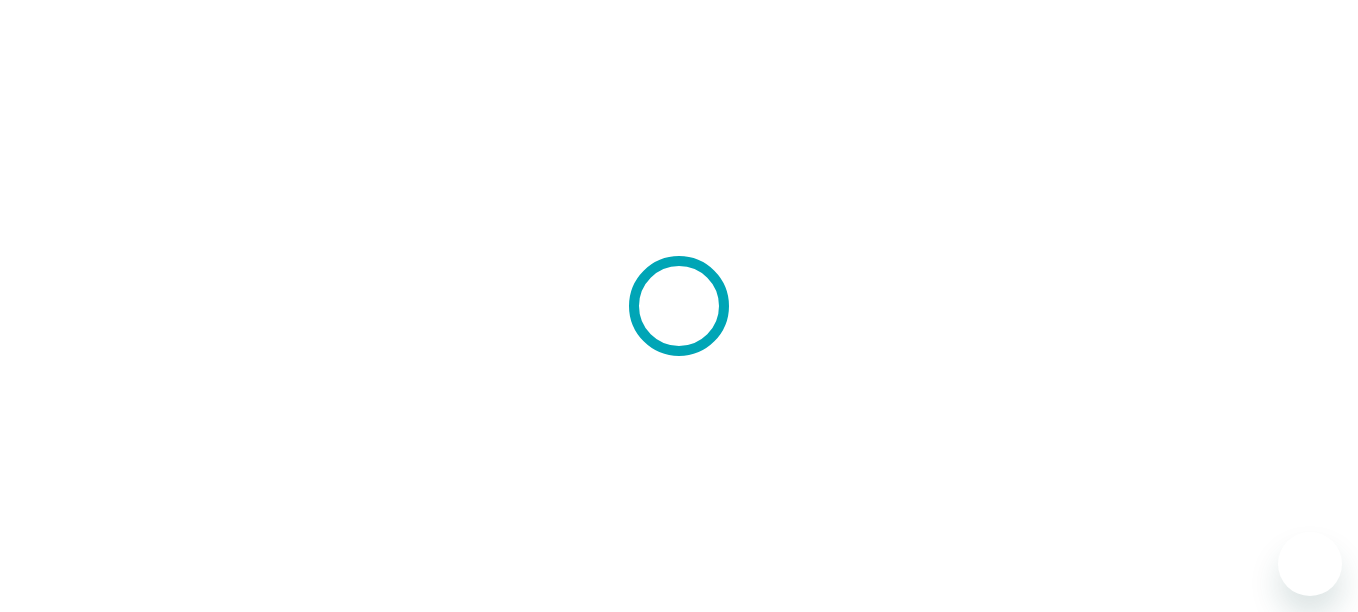 scroll, scrollTop: 0, scrollLeft: 0, axis: both 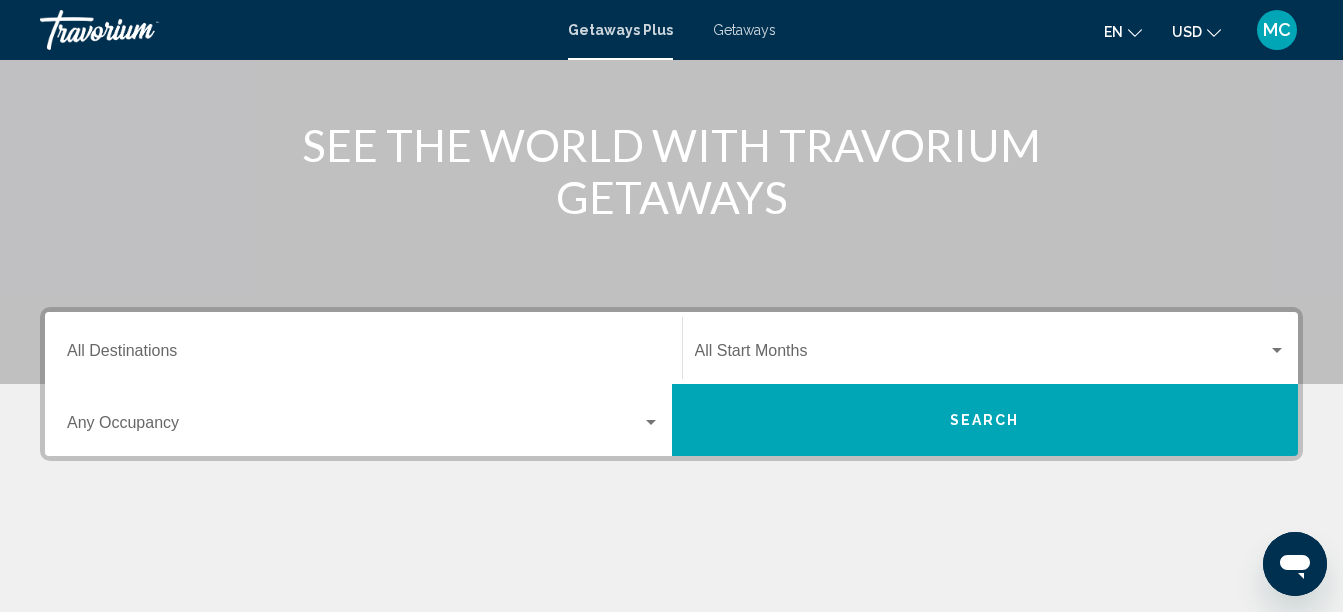 click on "Destination All Destinations" at bounding box center [363, 355] 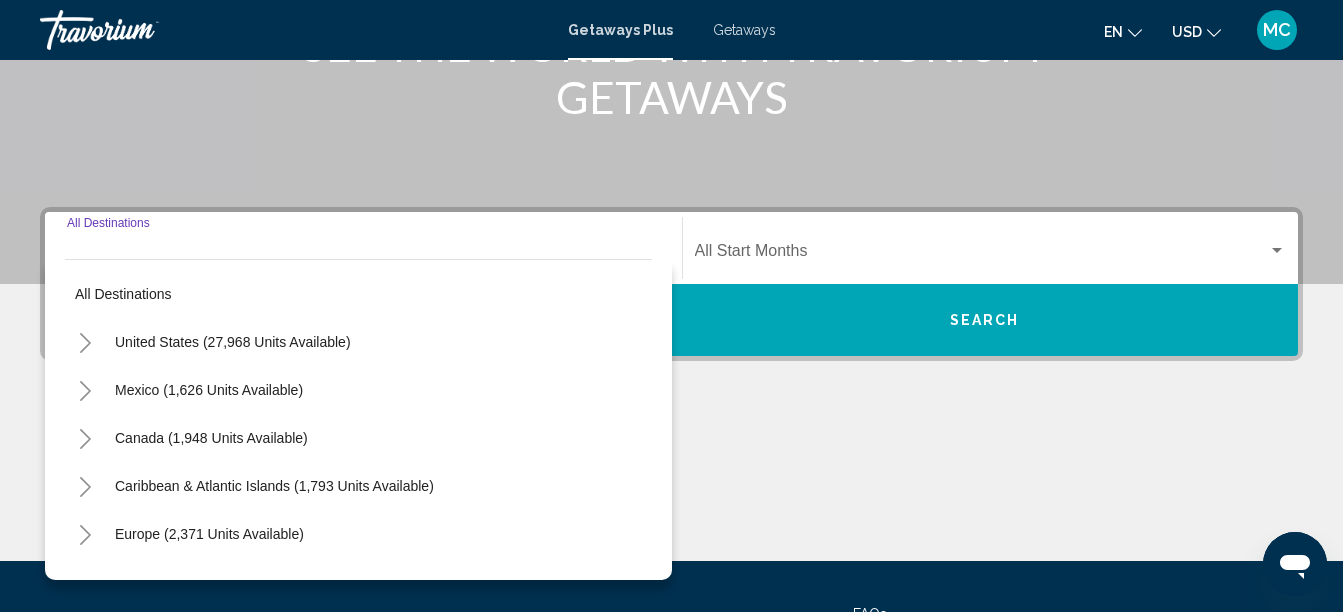 scroll, scrollTop: 458, scrollLeft: 0, axis: vertical 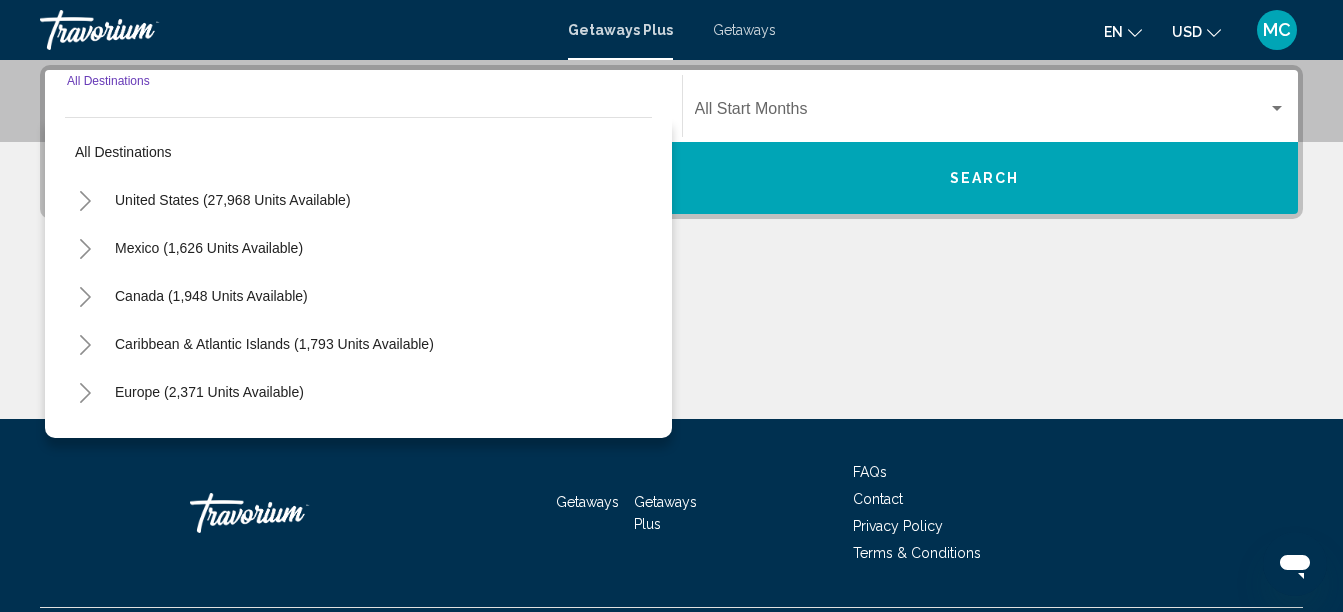 click 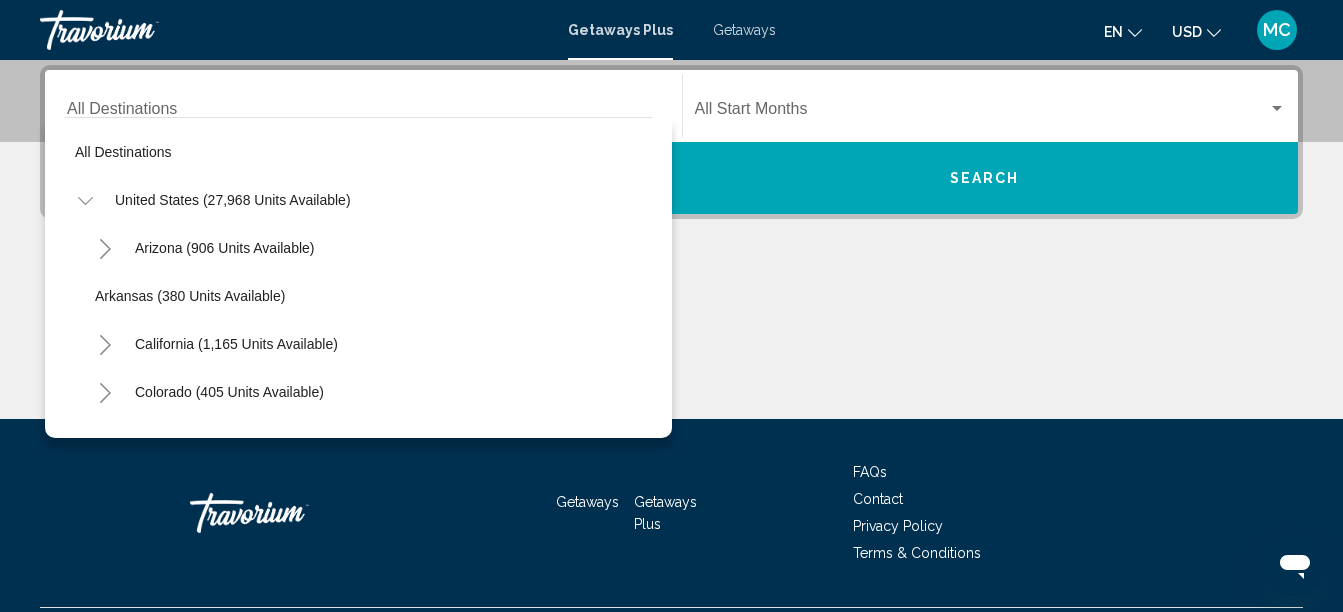 click 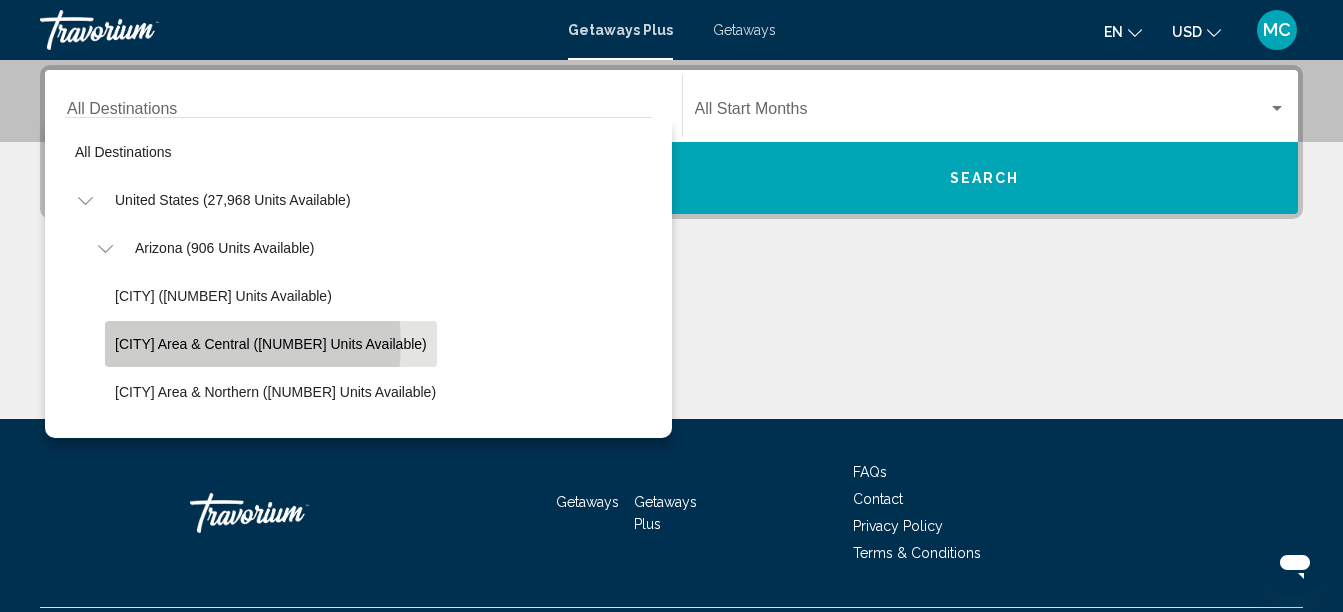 click on "[CITY] Area & Central ([NUMBER] units available)" 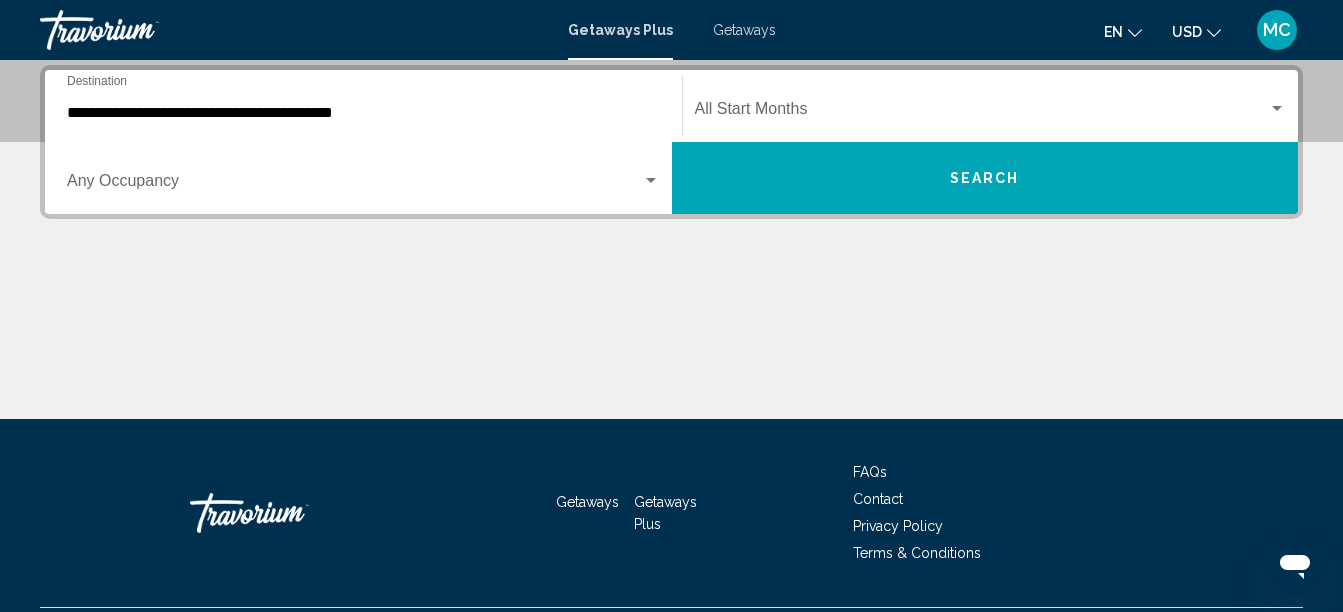 click on "Start Month All Start Months" 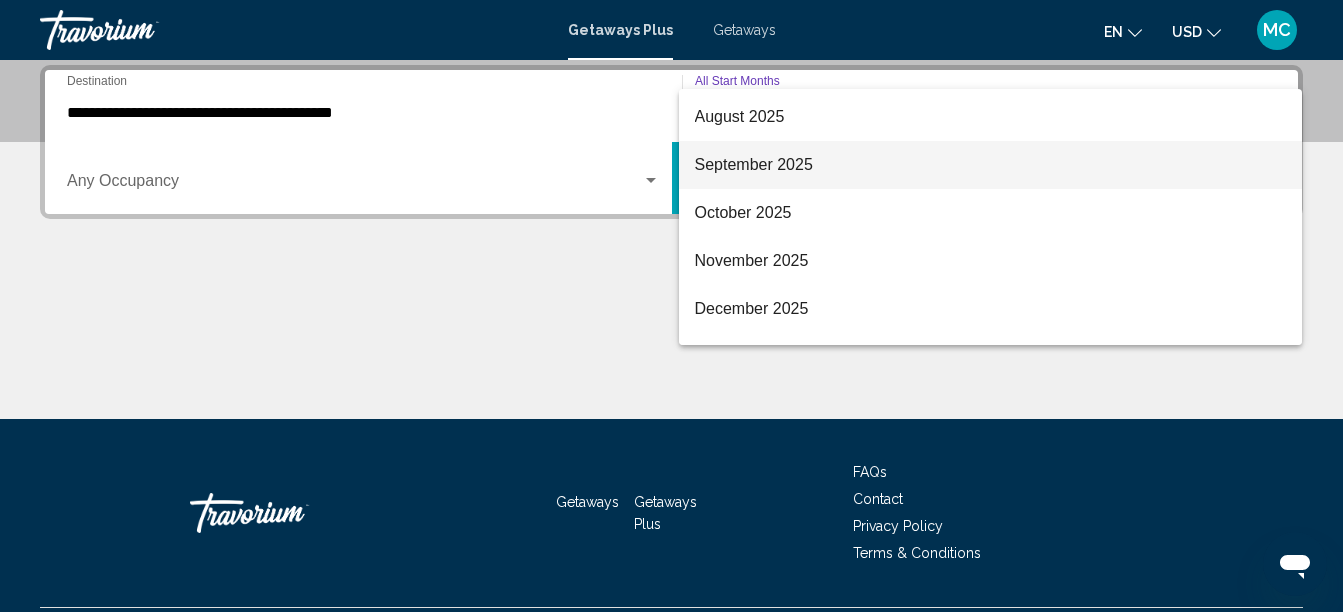 scroll, scrollTop: 93, scrollLeft: 0, axis: vertical 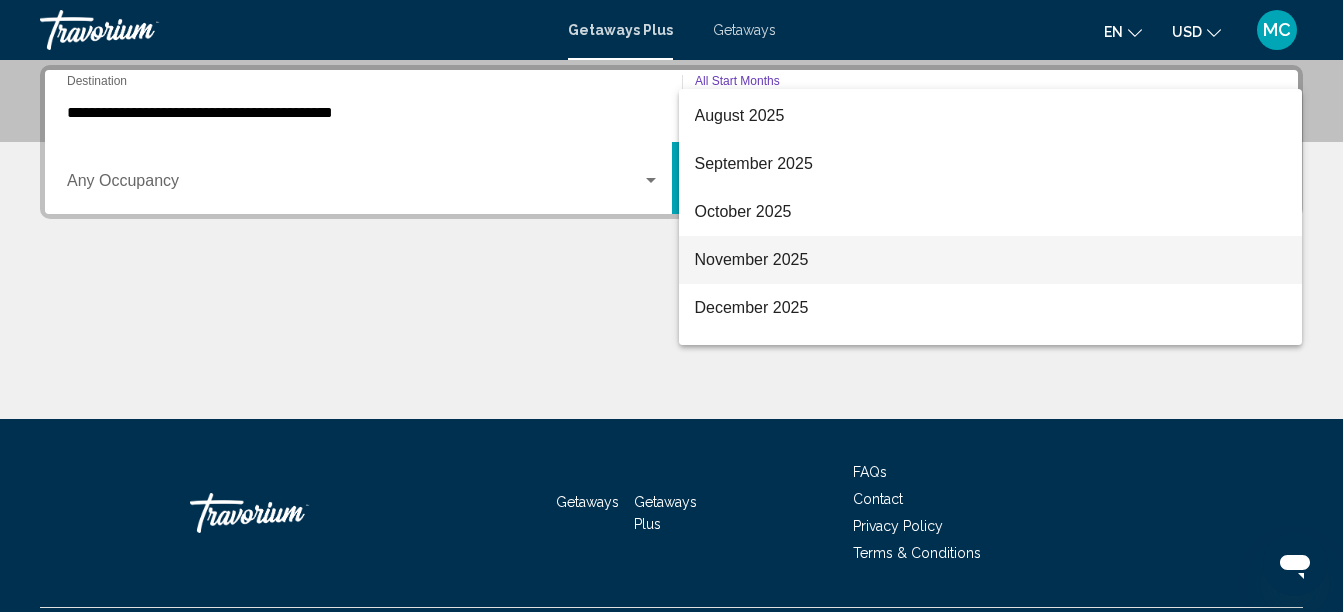 click on "November 2025" at bounding box center [991, 260] 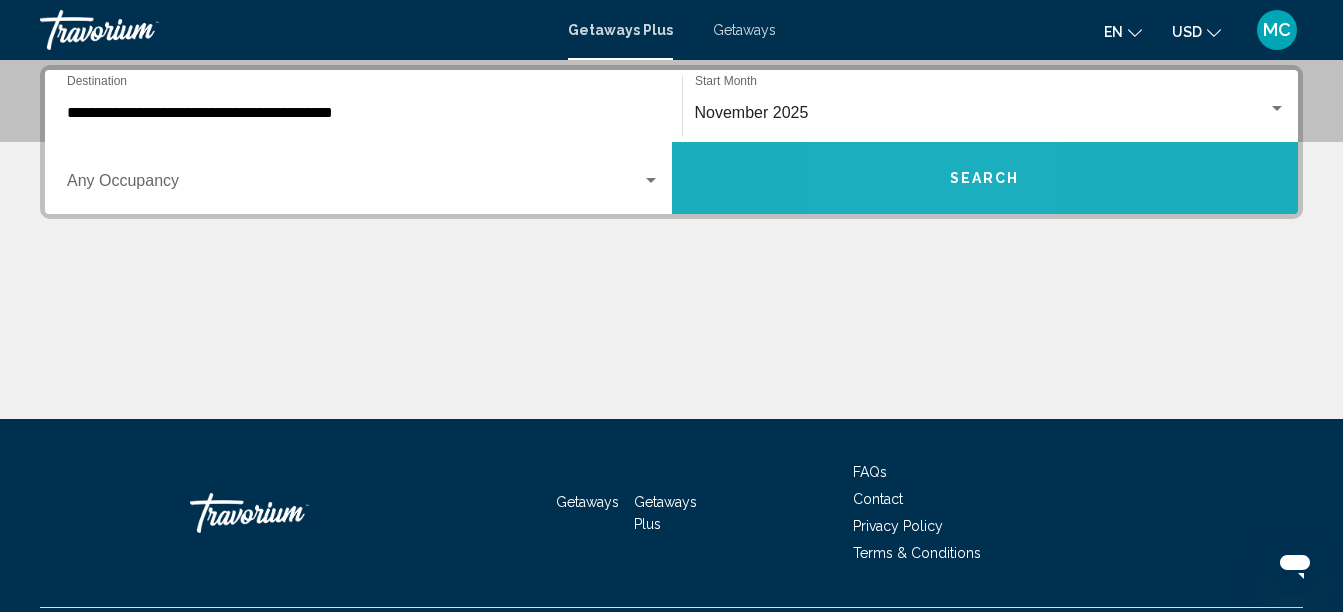 click on "Search" at bounding box center [985, 178] 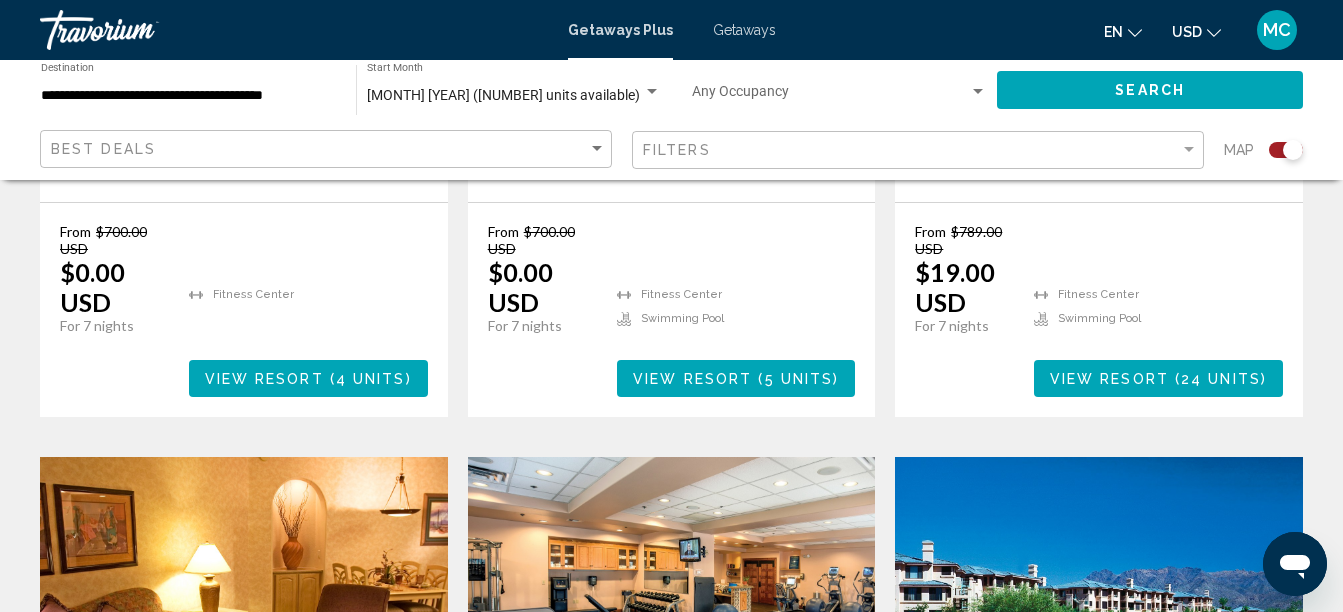 scroll, scrollTop: 1172, scrollLeft: 0, axis: vertical 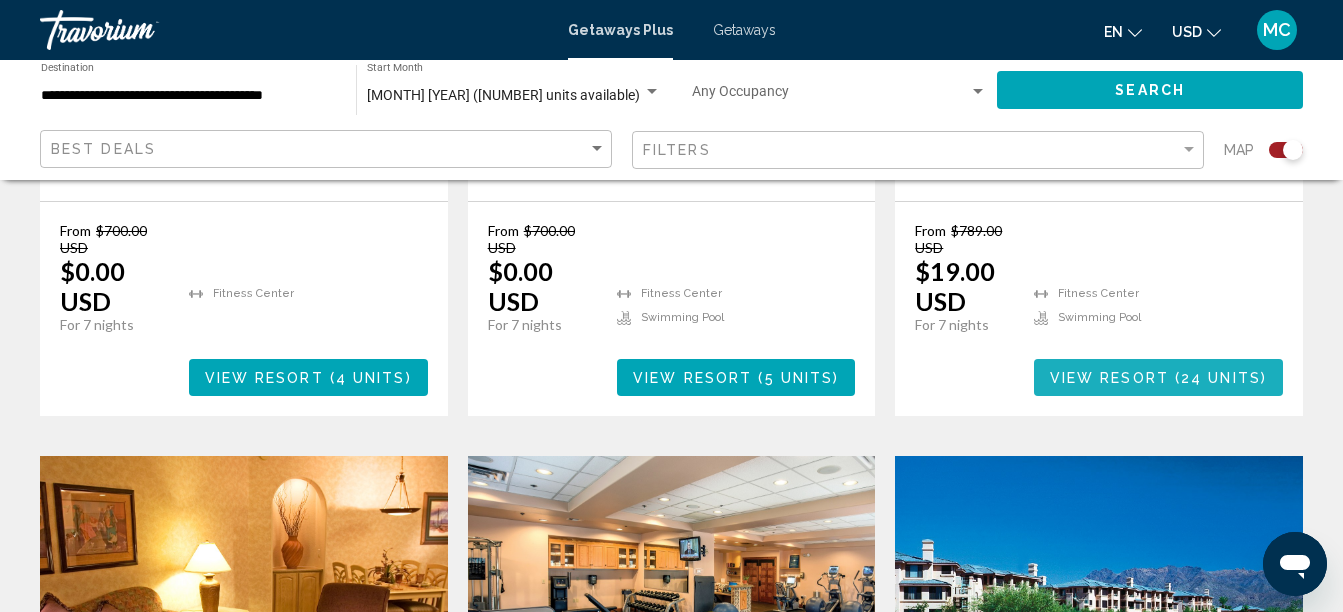 click on "24 units" at bounding box center [1221, 378] 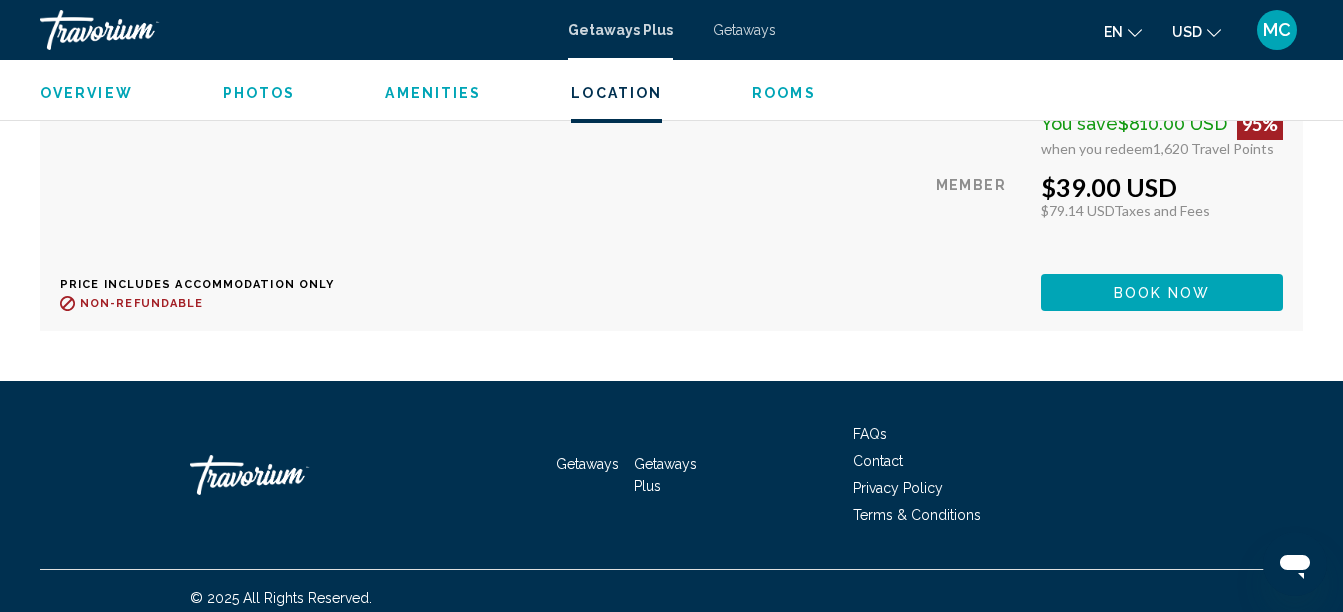 scroll, scrollTop: 7569, scrollLeft: 0, axis: vertical 